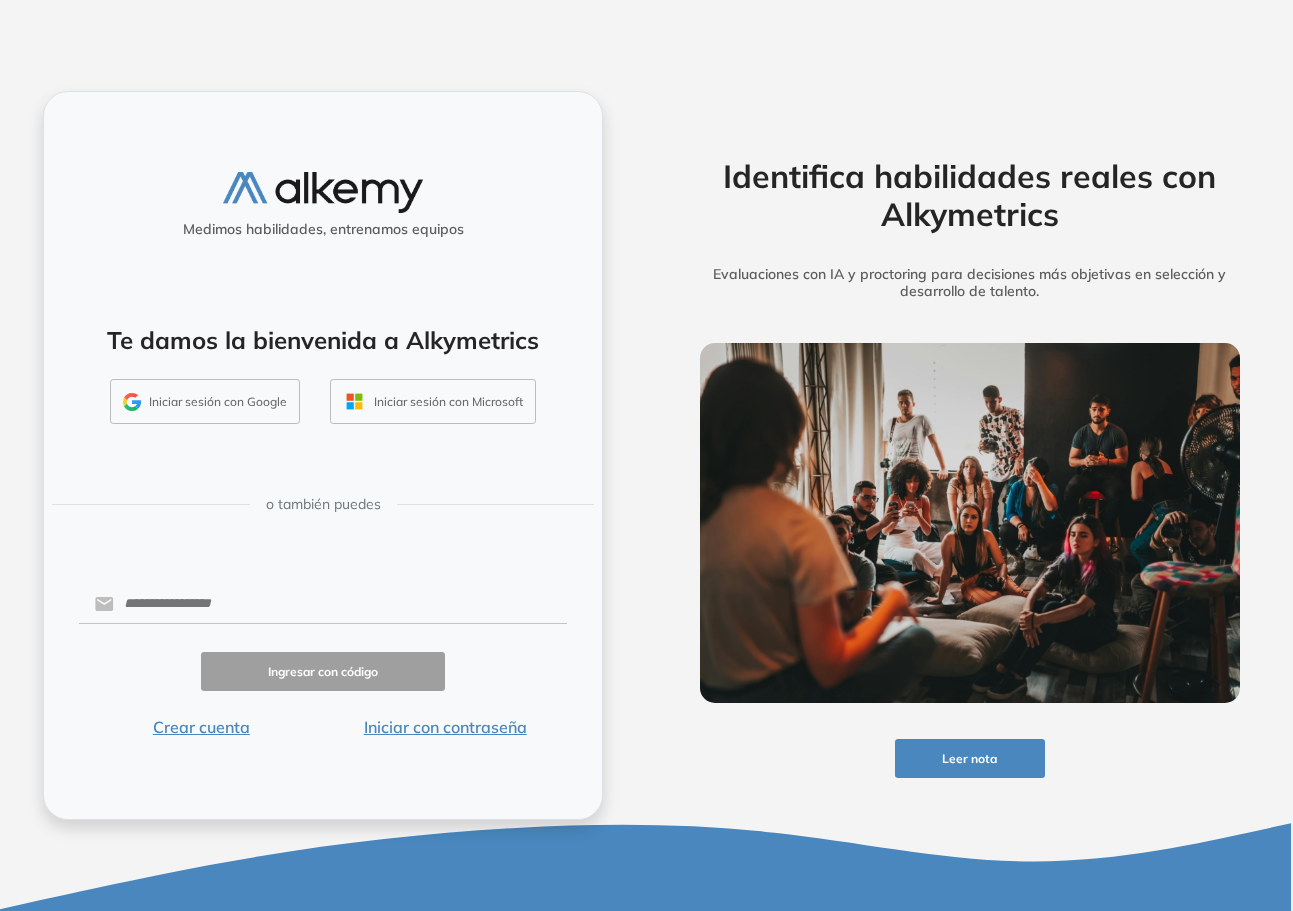 scroll, scrollTop: 0, scrollLeft: 0, axis: both 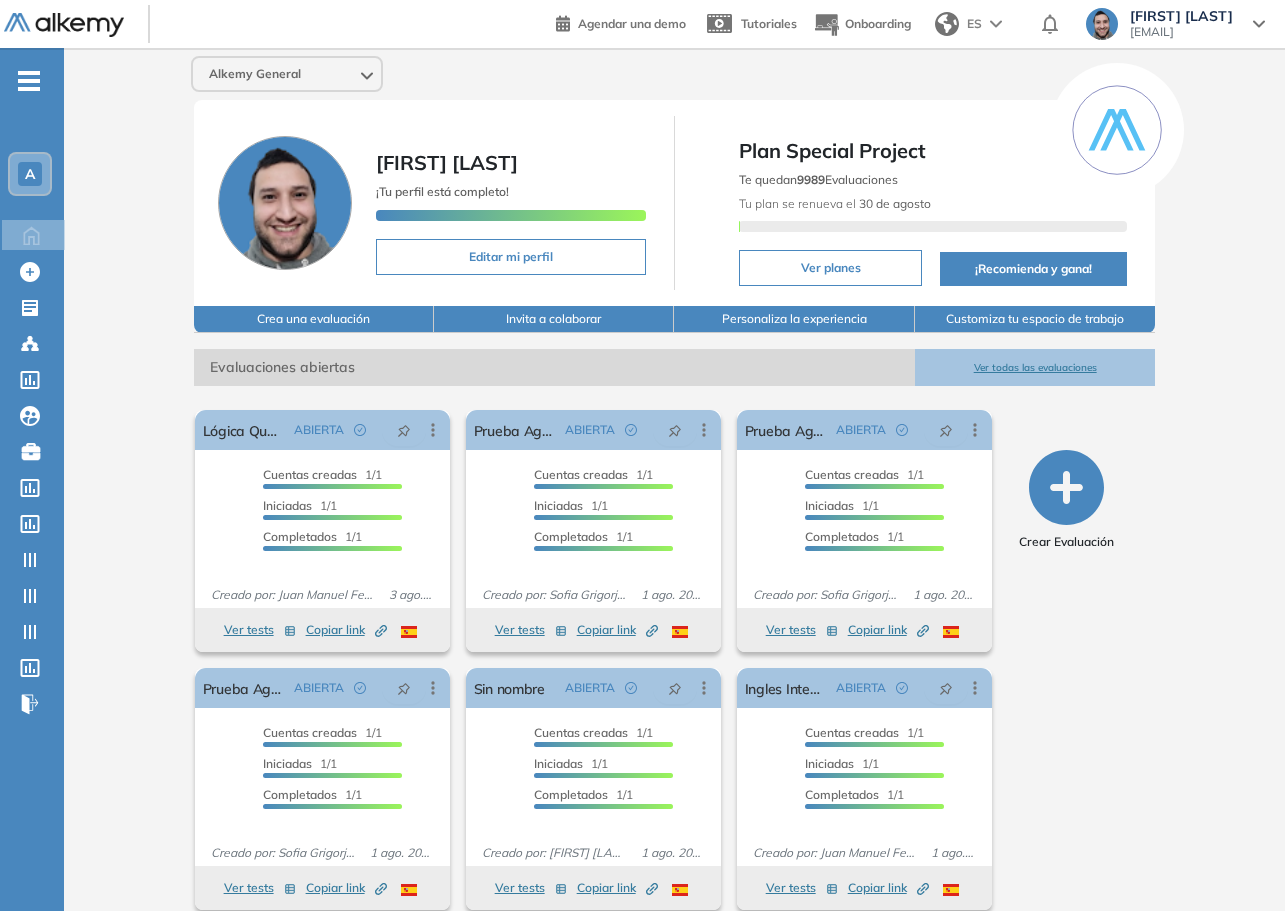click on "A" at bounding box center (30, 174) 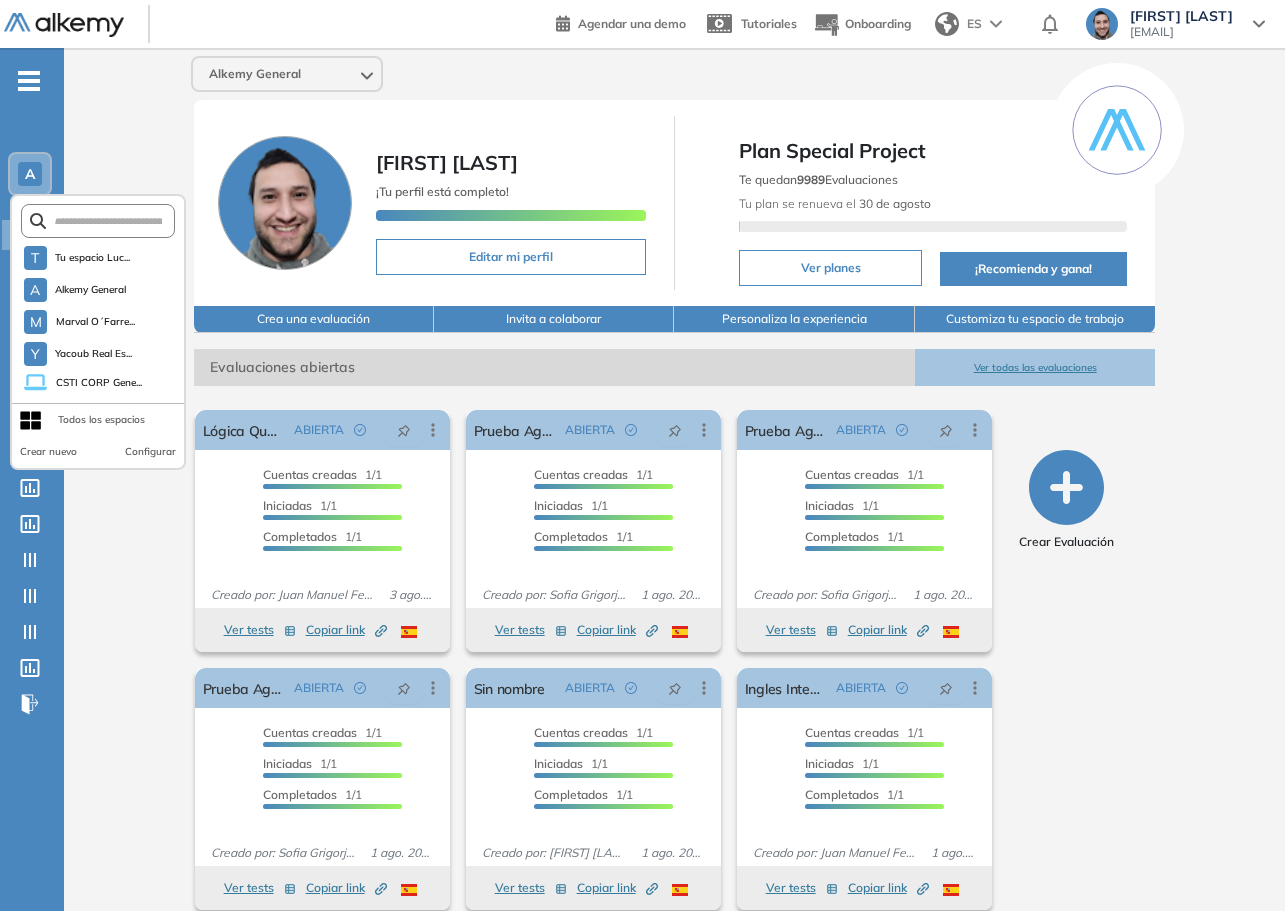 click on "A" at bounding box center (30, 174) 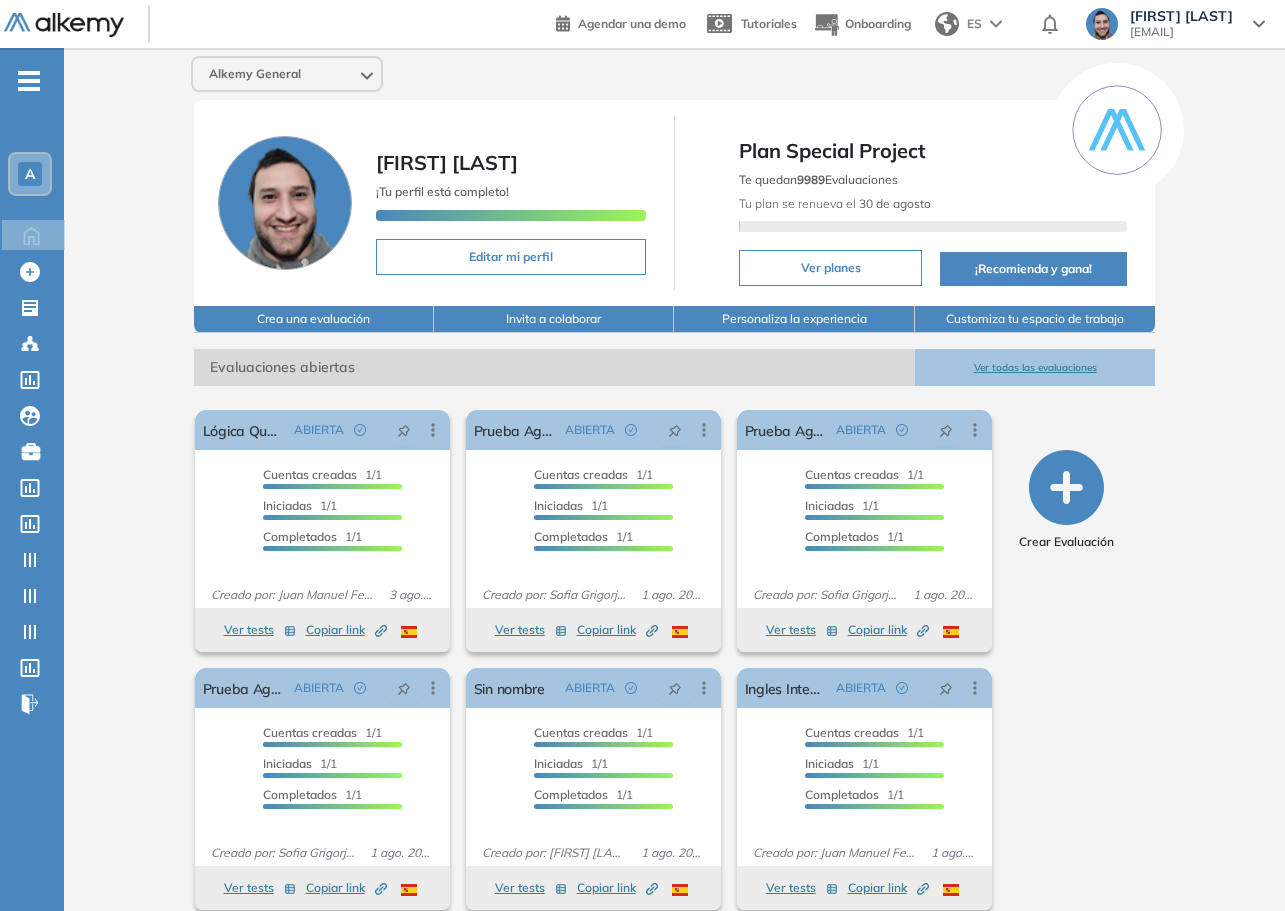 click on "A" at bounding box center [30, 174] 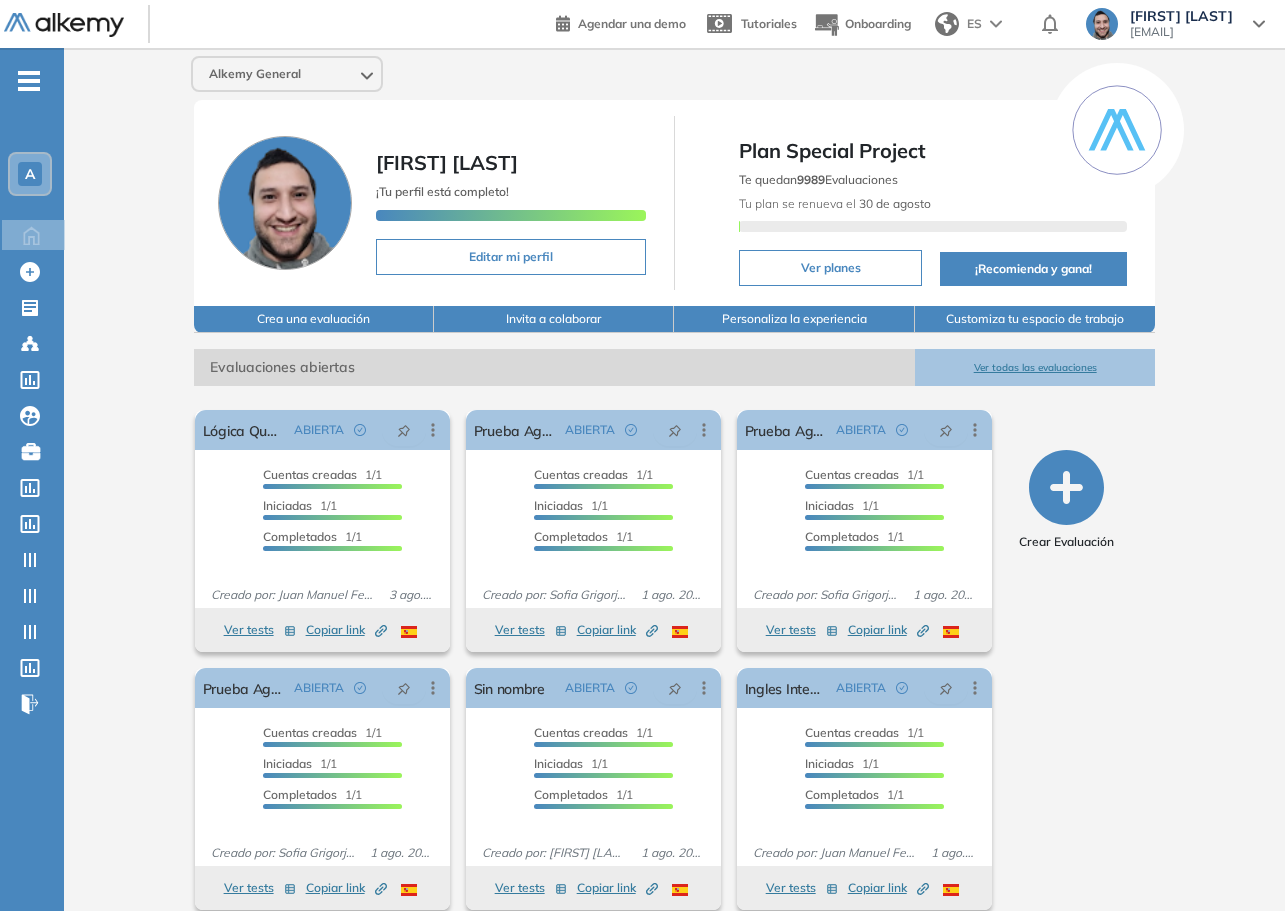 click on "Alkemy General Lucas Ruiz ¡Tu perfil está completo! Editar mi perfil Plan Special Project Te quedan  9989  Evaluaciones Tu plan se renueva el    30 de agosto   Ver planes ¡Recomienda y gana! Crea una evaluación Invita a colaborar Personaliza la experiencia Customiza tu espacio de trabajo Evaluaciones abiertas Ver todas las evaluaciones El proctoring será activado ¡Importante!: Los usuarios que ya realizaron la evaluación no tendrán registros del proctoring Cancelar operación Activar Lógica Quant ABIERTA Editar Los siguientes tests ya no están disponibles o tienen una nueva versión Revisa en el catálogo otras opciones o su detalle. Entendido Duplicar Reabrir Eliminar Ver candidatos Ver estadísticas Desactivar Proctoring Finalizar evaluación Mover de workspace Created by potrace 1.16, written by Peter Selinger 2001-2019 Copiar ID Publico Cuentas creadas 1/1 Prefiltrados 0/1 Iniciadas 1/1 Completados 1/1 Invitaciones enviadas 1 Invitados Evaluación completada 1 veces Fecha límite 3 ago. 2025 1/1" at bounding box center [674, 491] 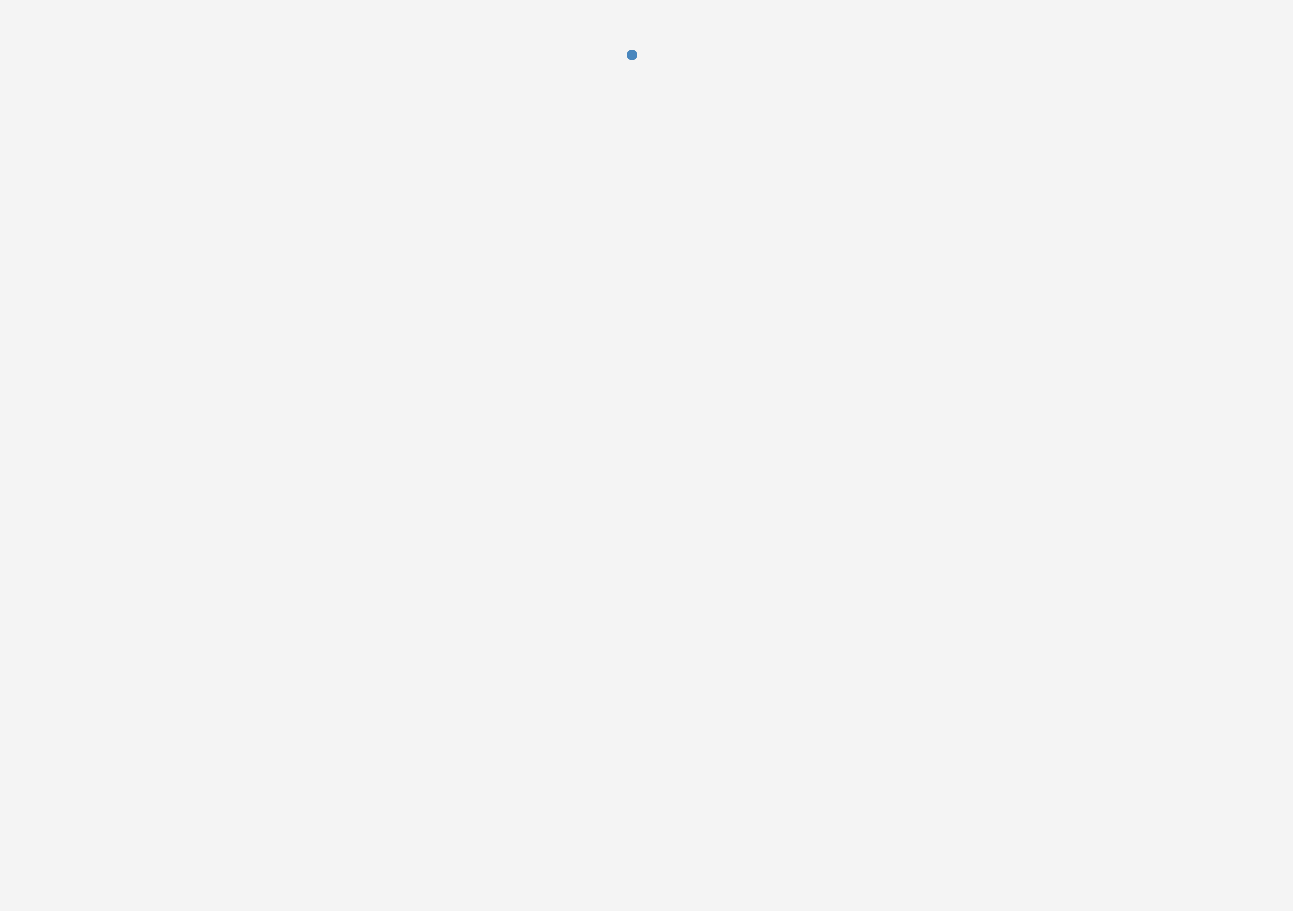scroll, scrollTop: 0, scrollLeft: 0, axis: both 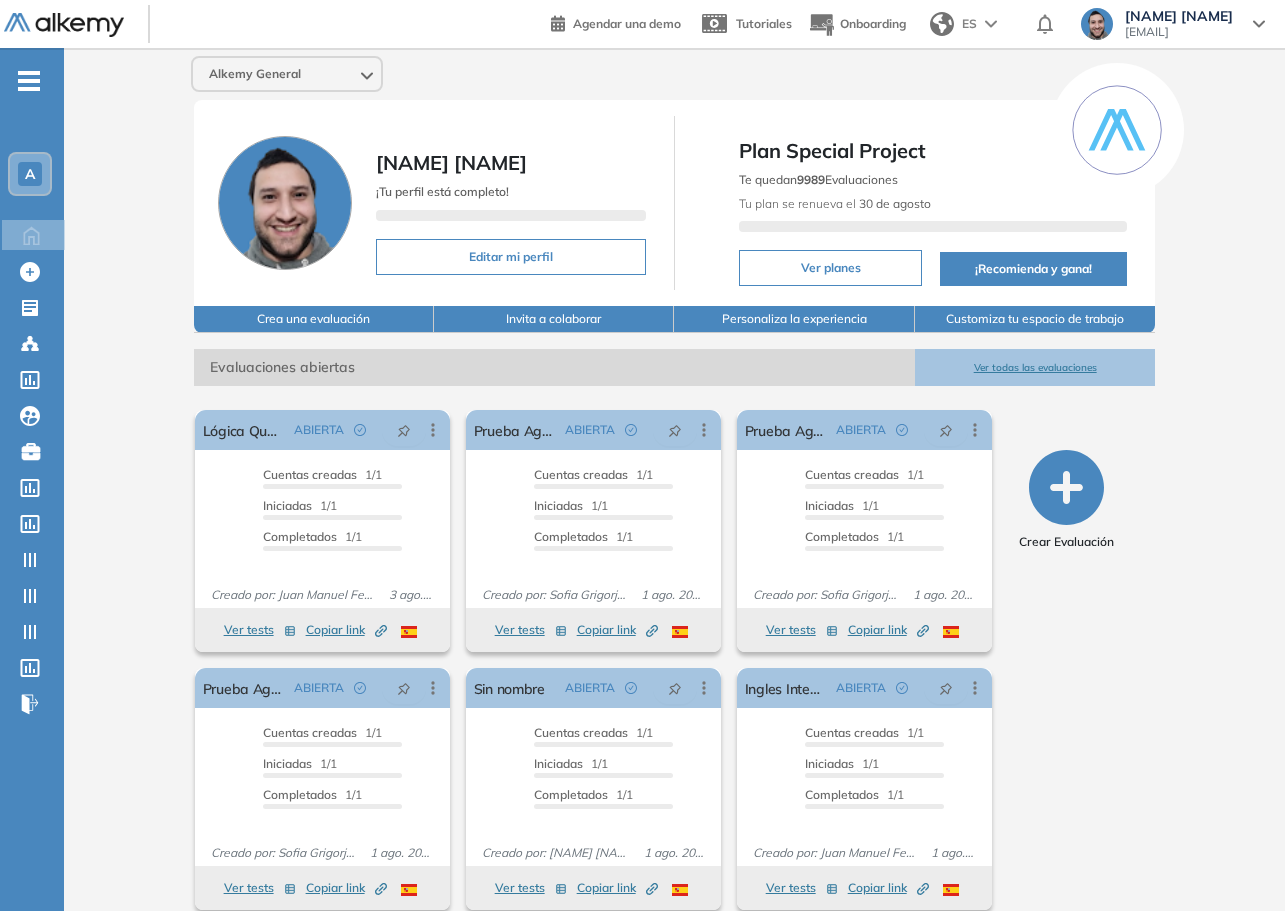 click on "A" at bounding box center [30, 174] 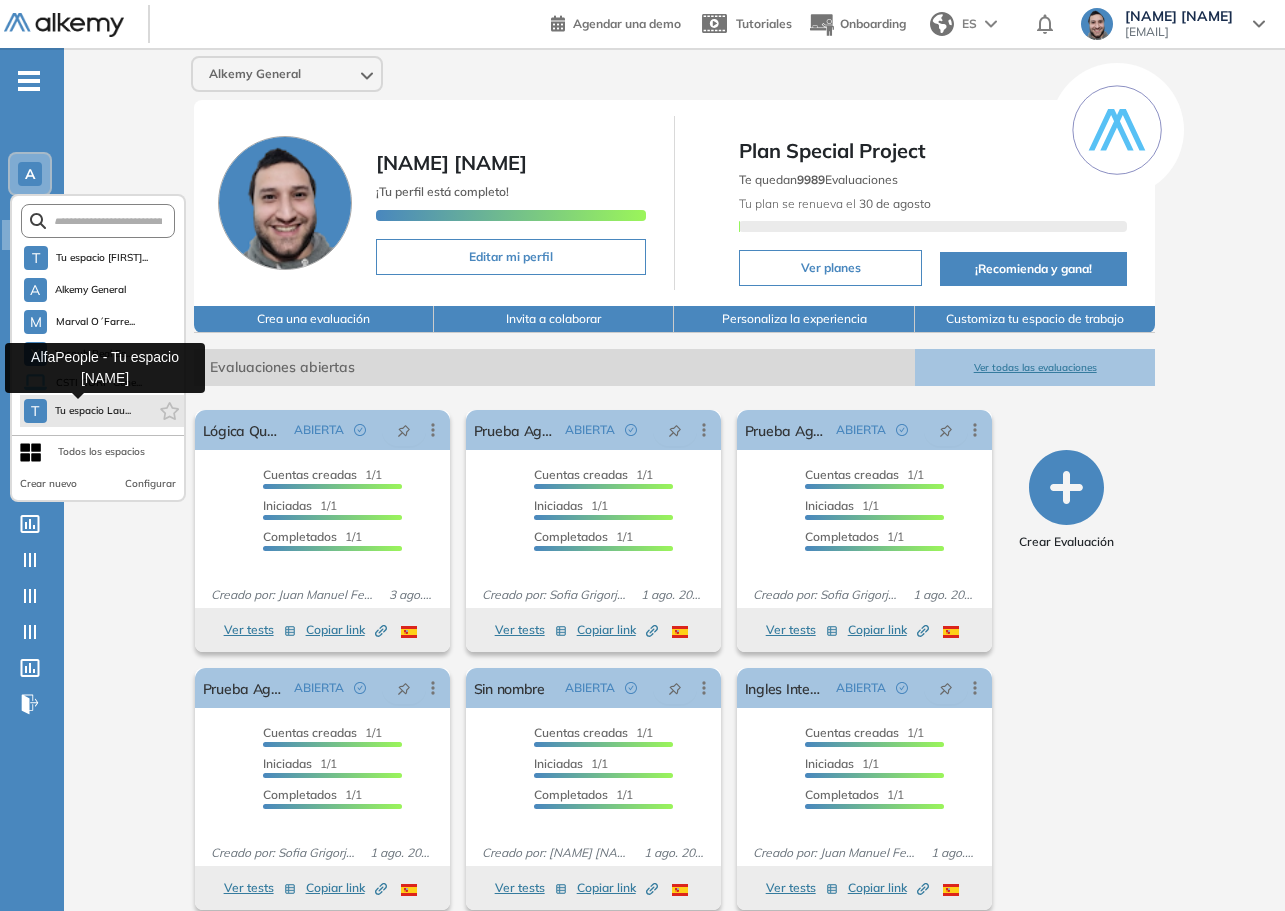 click on "Tu espacio Lau..." at bounding box center [93, 411] 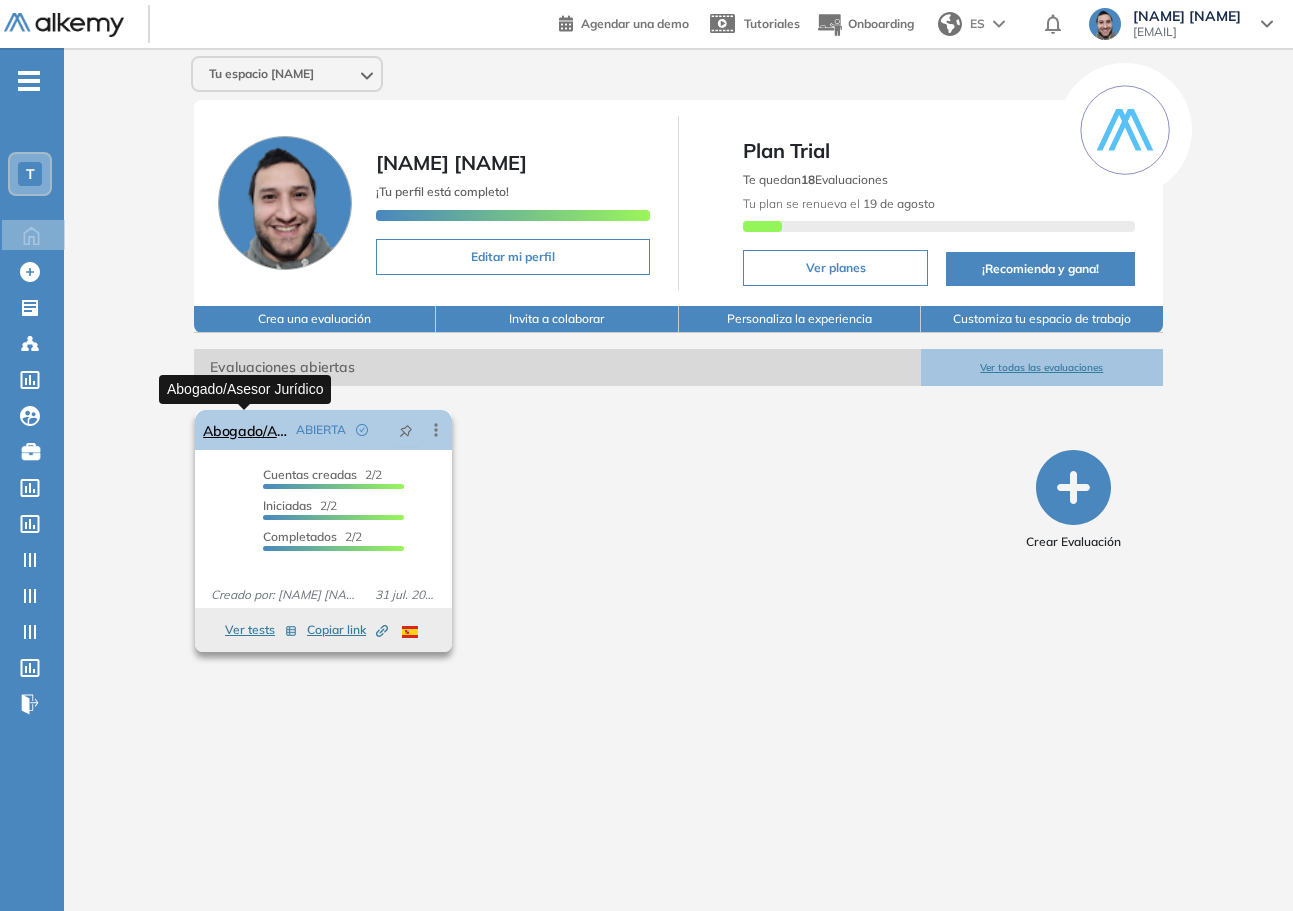 click on "Abogado/Asesor Jurídico" at bounding box center [245, 430] 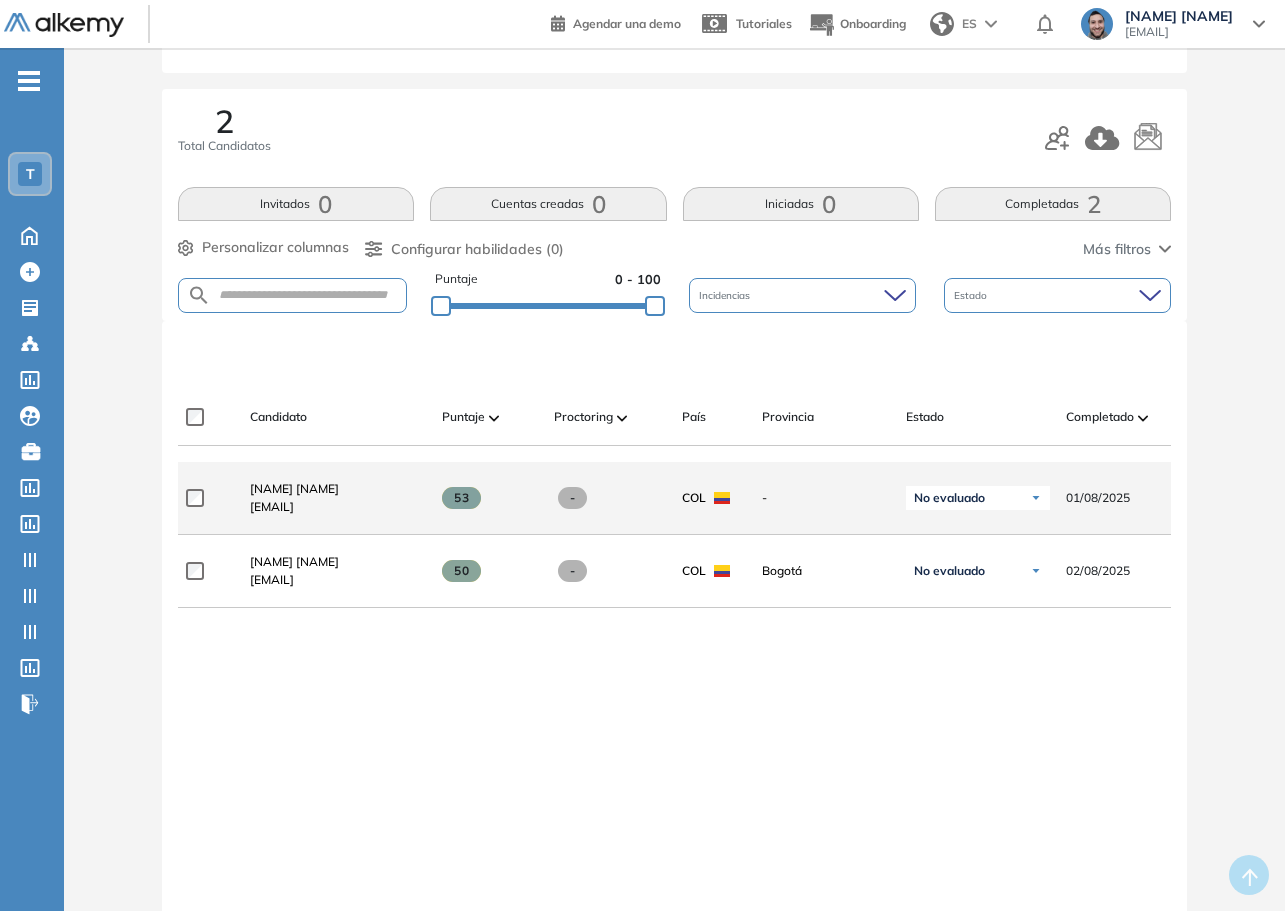 scroll, scrollTop: 100, scrollLeft: 0, axis: vertical 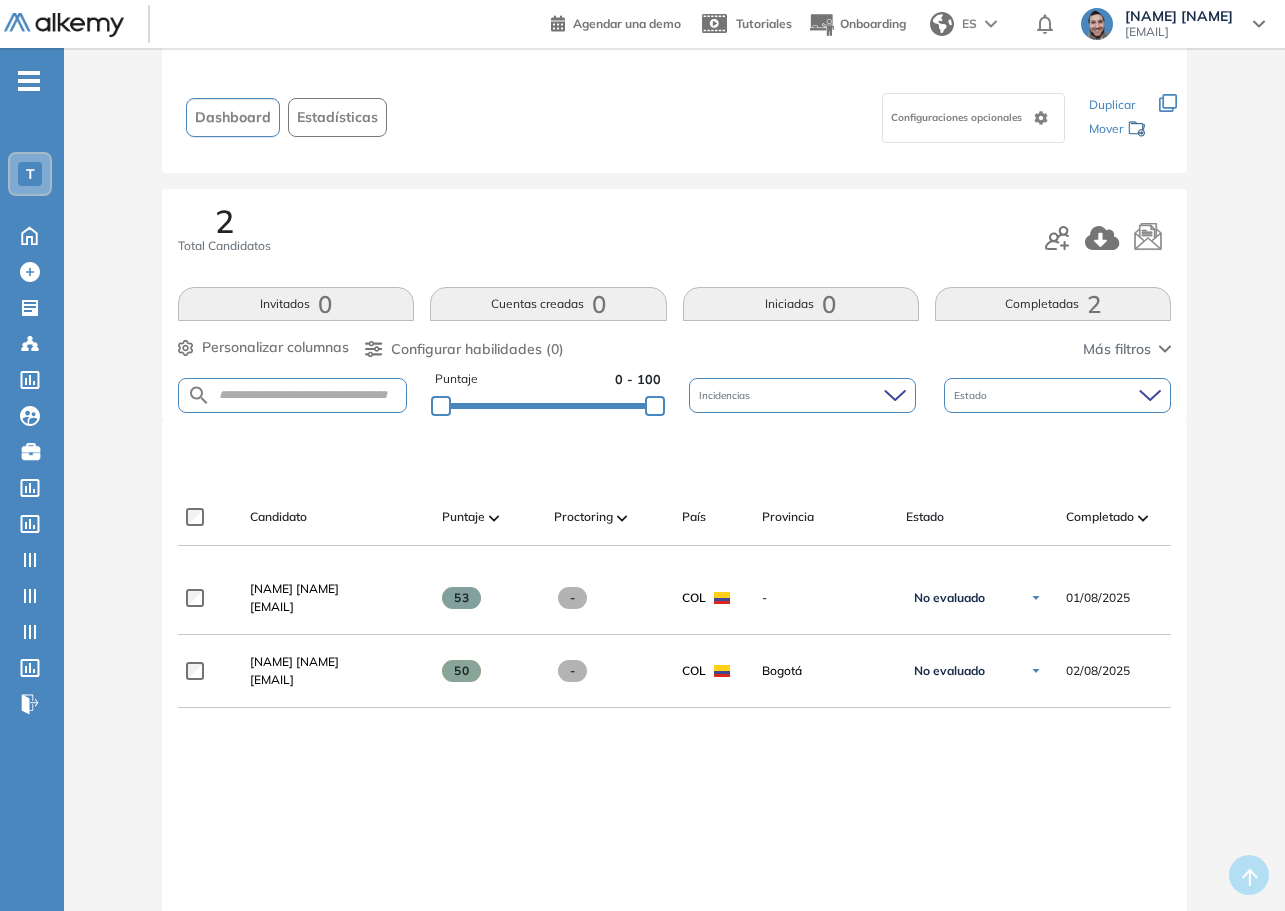 click at bounding box center [622, 518] 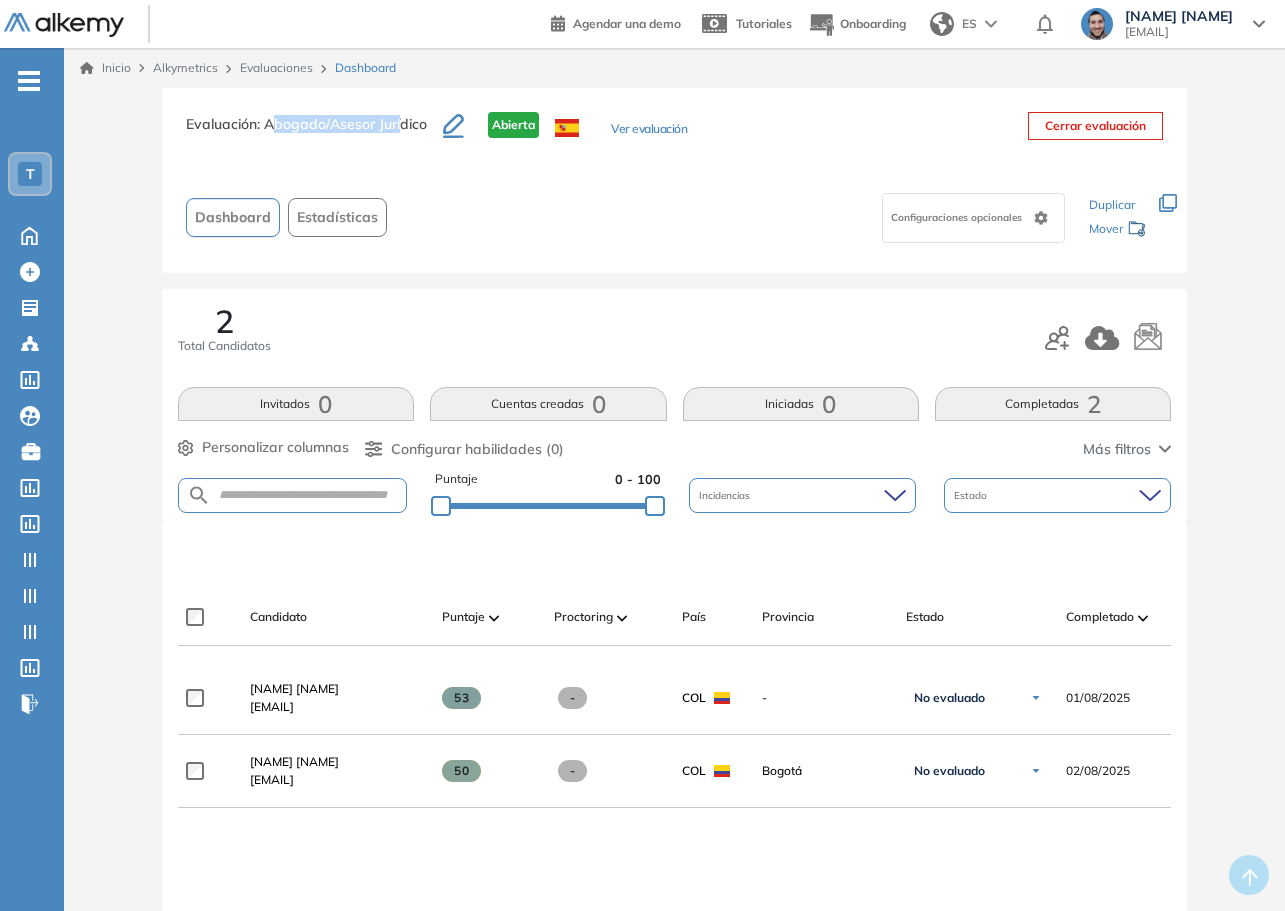 drag, startPoint x: 278, startPoint y: 114, endPoint x: 403, endPoint y: 125, distance: 125.48307 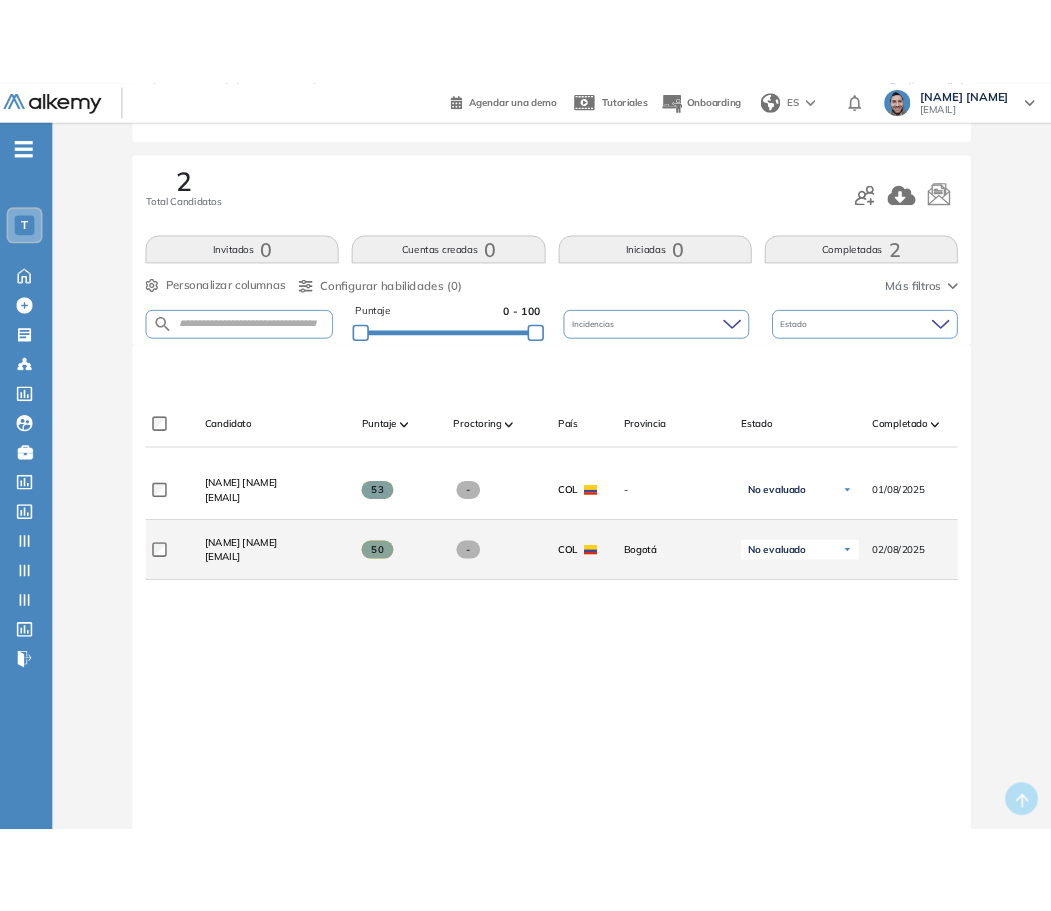 scroll, scrollTop: 300, scrollLeft: 0, axis: vertical 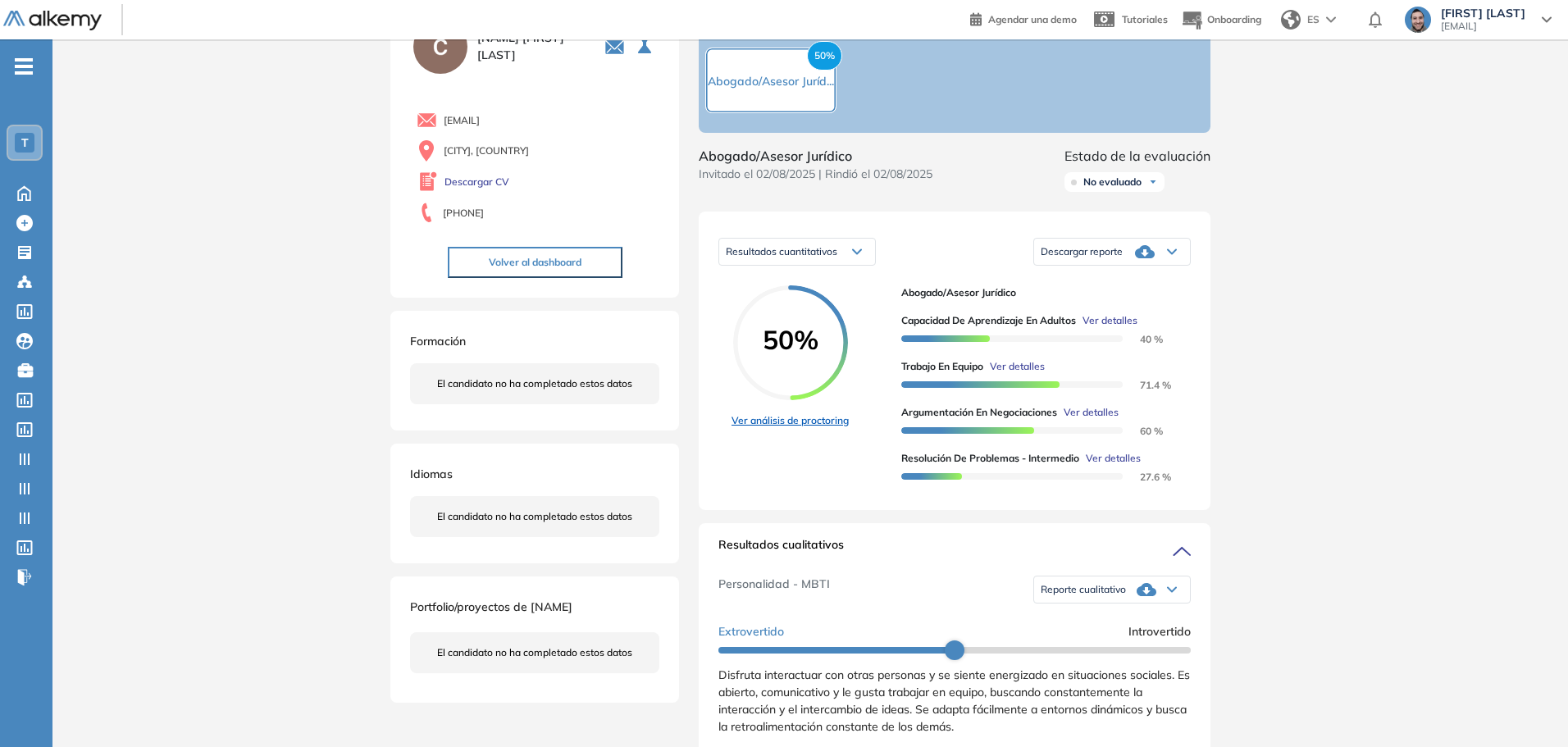 click on "Ver análisis de proctoring" at bounding box center [790, 421] 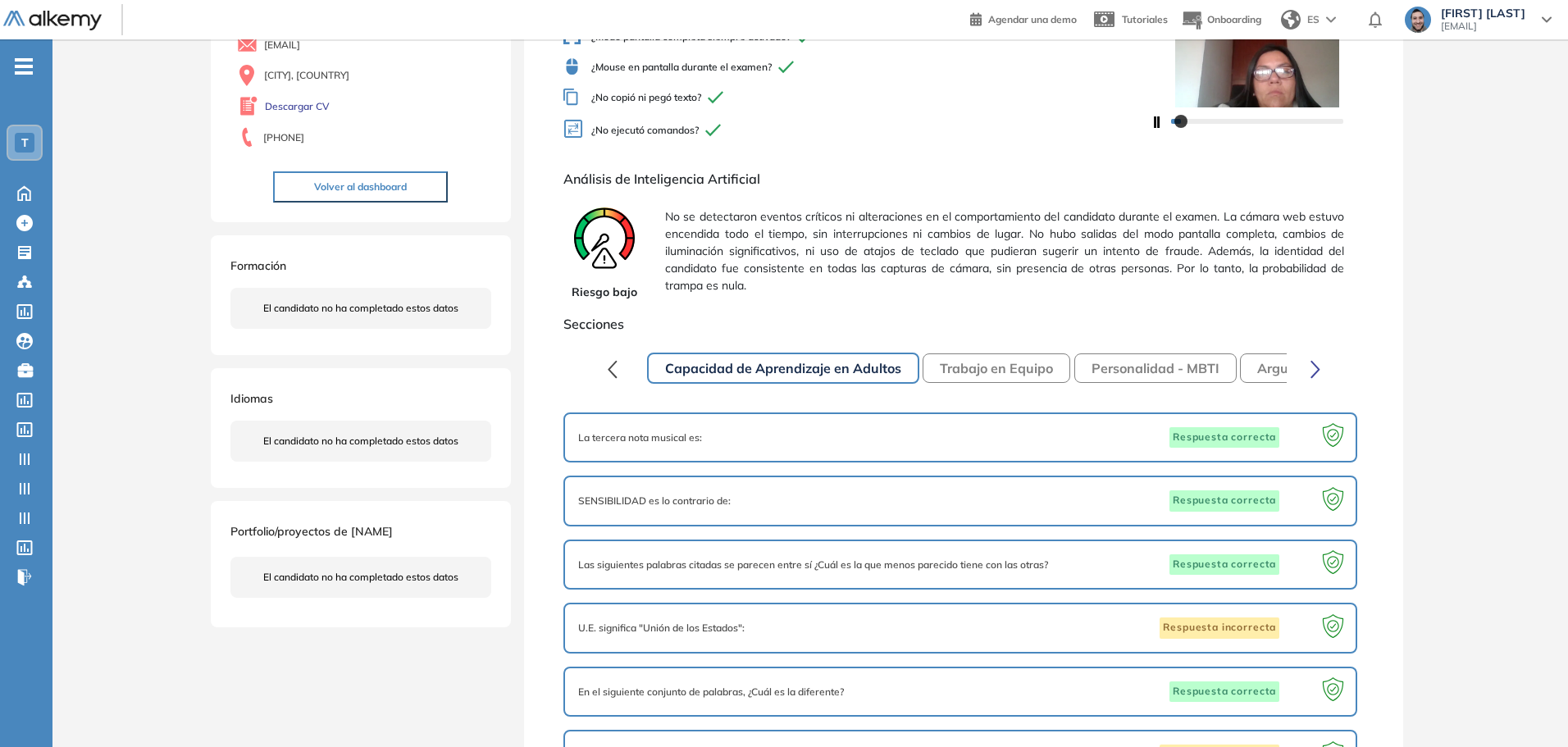 scroll, scrollTop: 0, scrollLeft: 0, axis: both 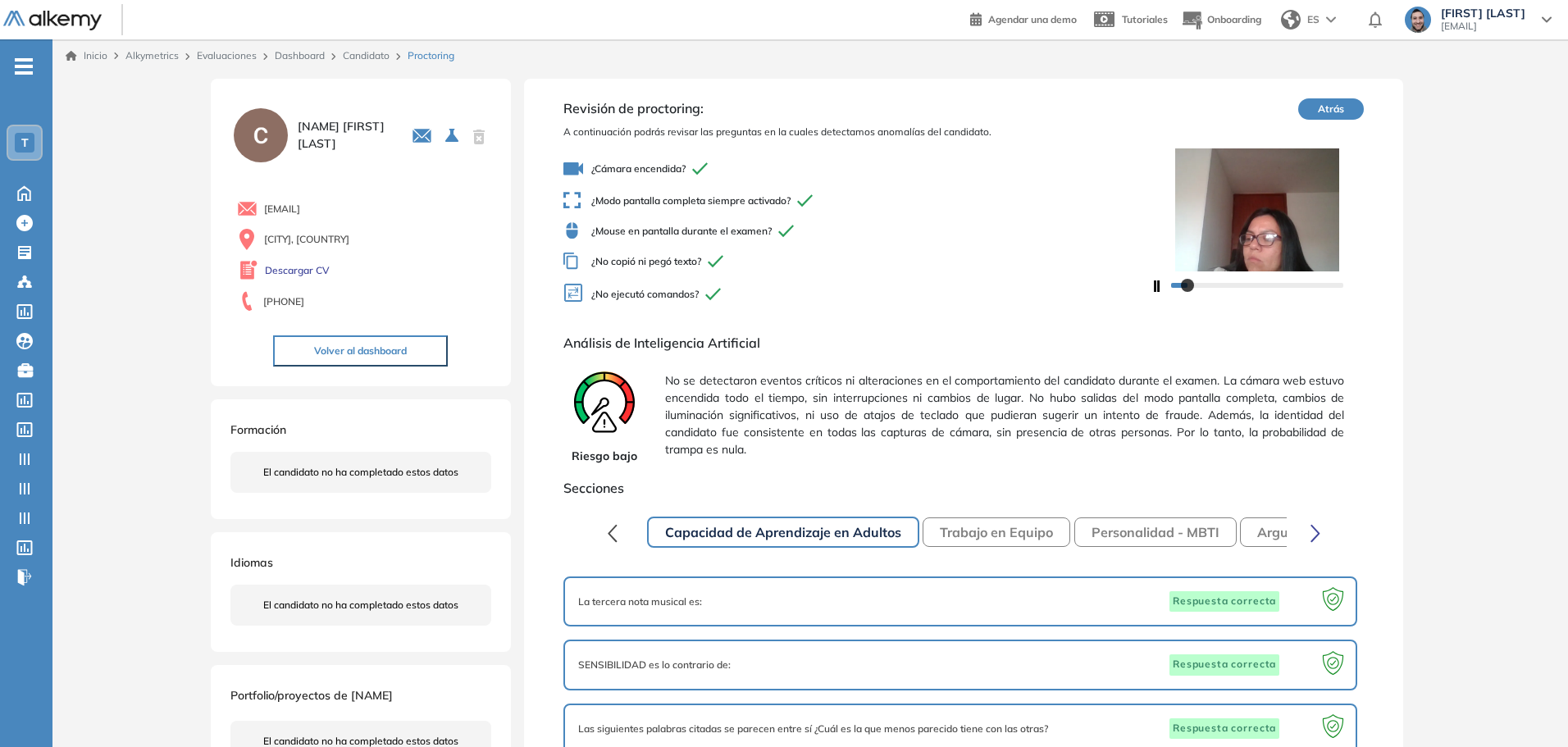 drag, startPoint x: 404, startPoint y: 209, endPoint x: 262, endPoint y: 209, distance: 142 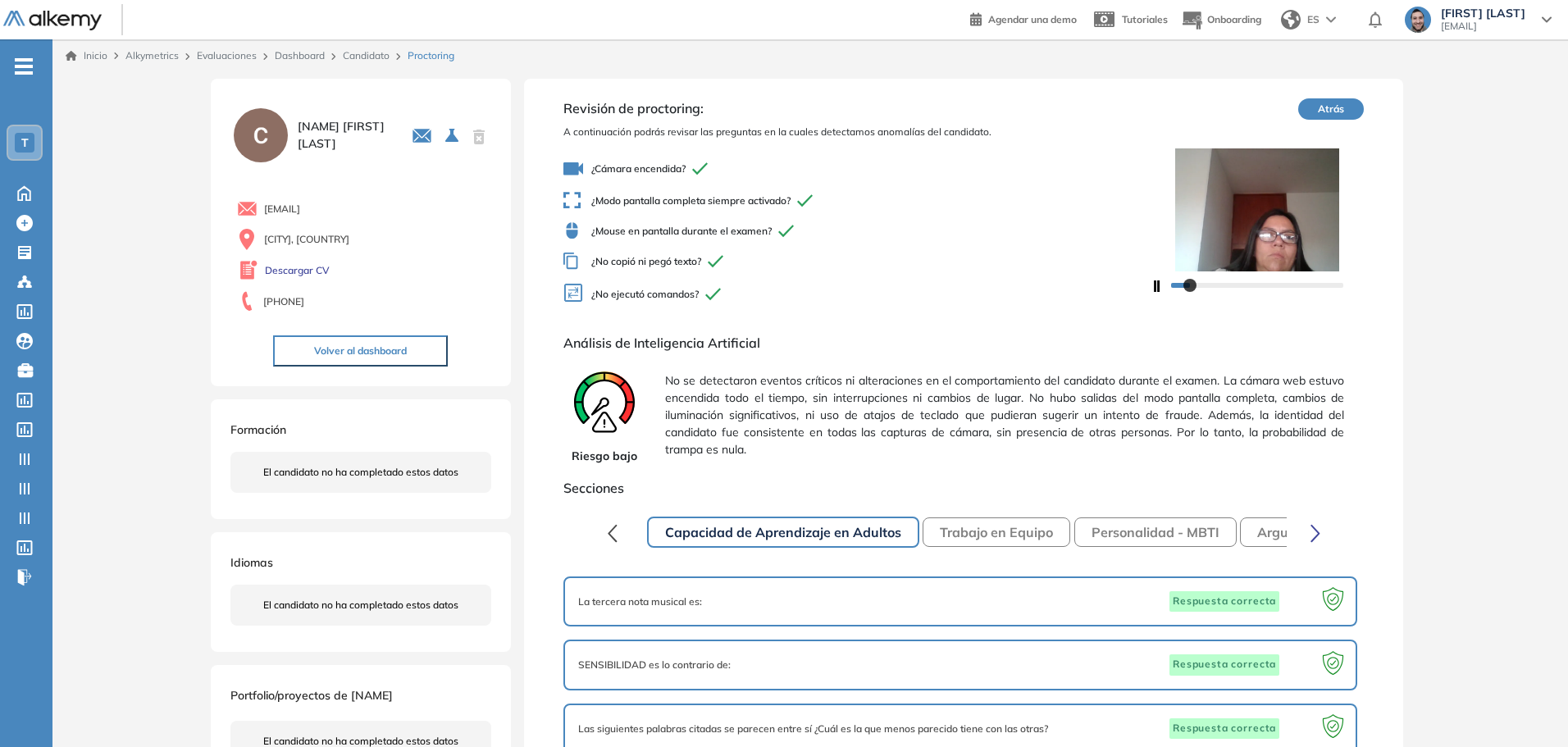 copy on "carolinacarranzao@gmail.com" 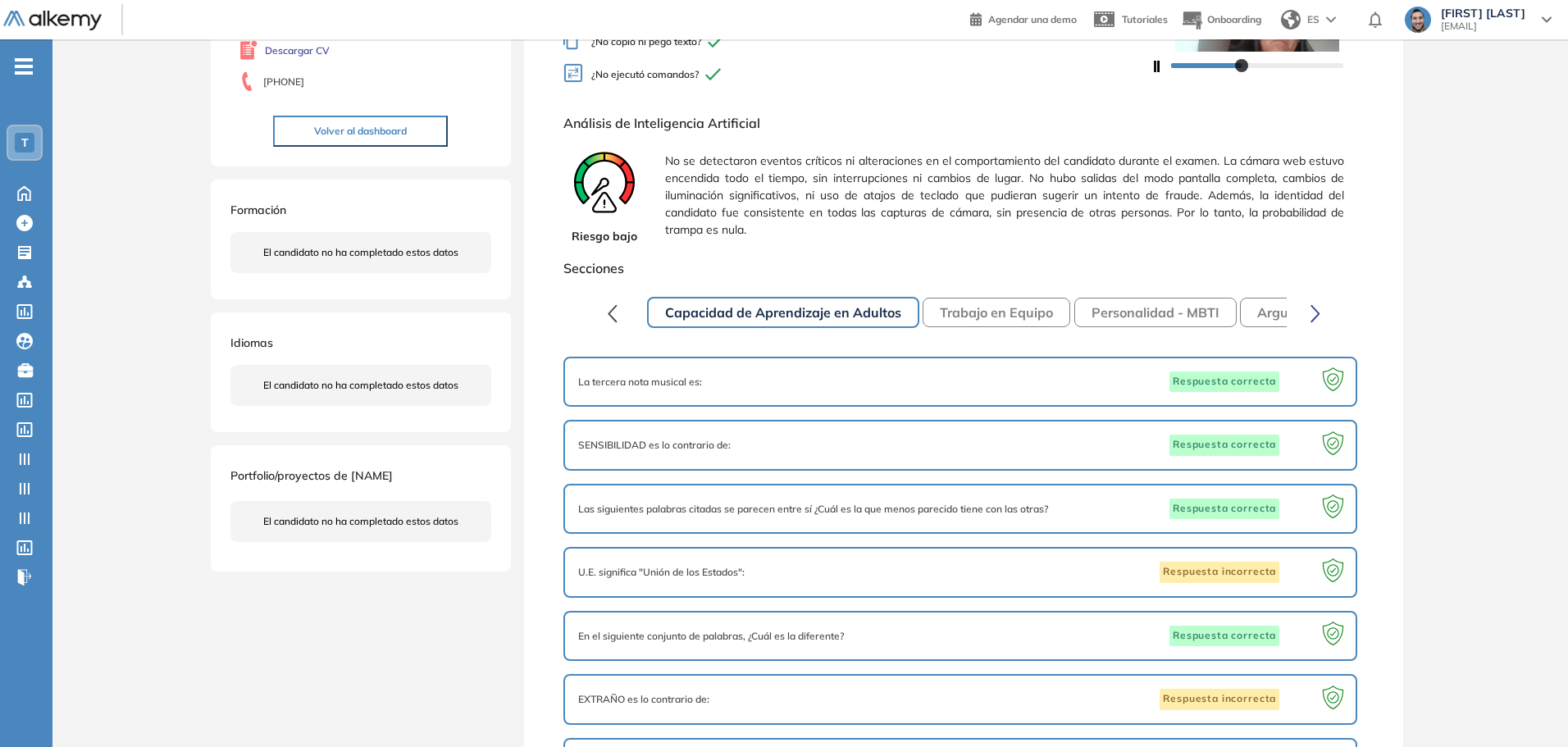 scroll, scrollTop: 138, scrollLeft: 0, axis: vertical 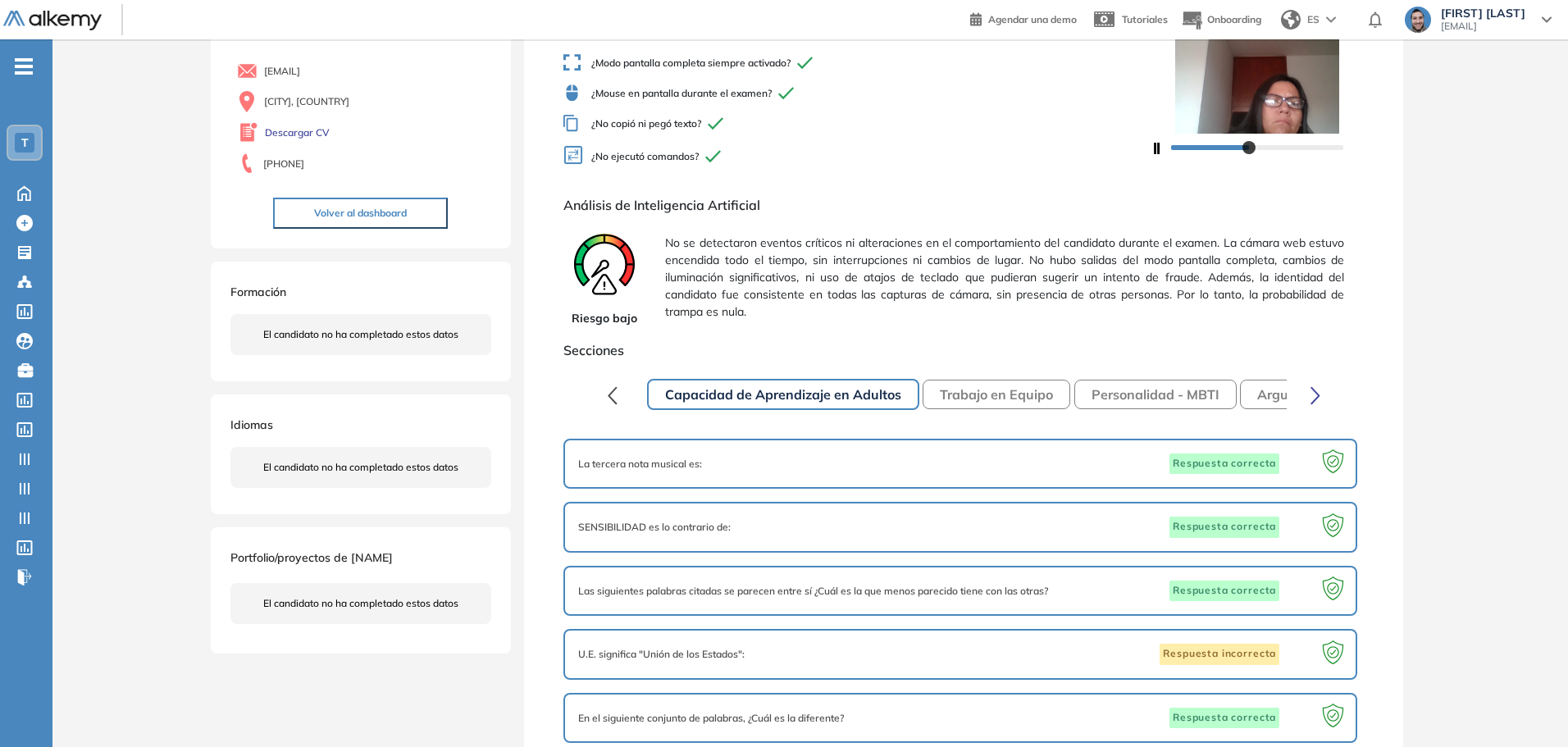click on "Personalidad - MBTI" at bounding box center [1155, 394] 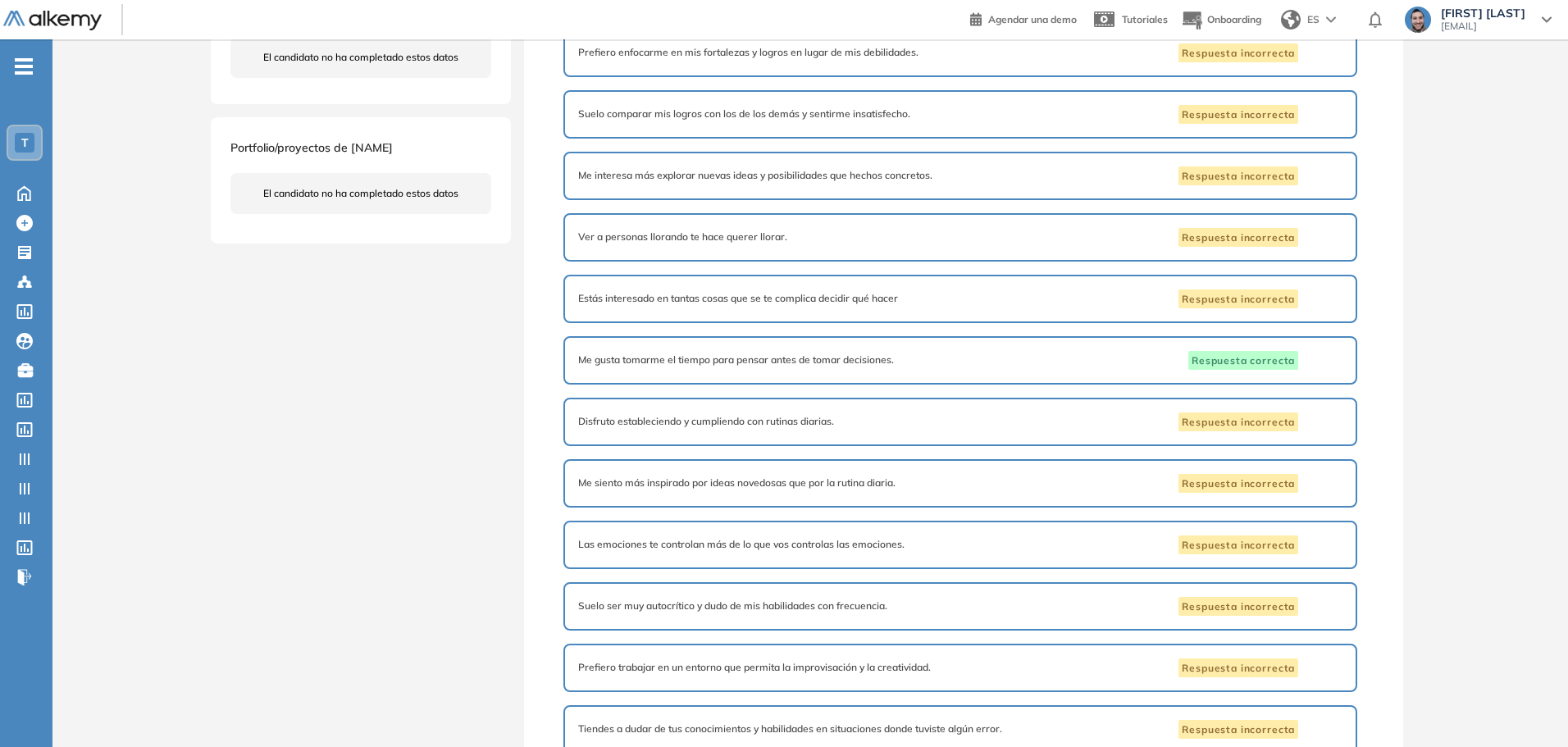 scroll, scrollTop: 384, scrollLeft: 0, axis: vertical 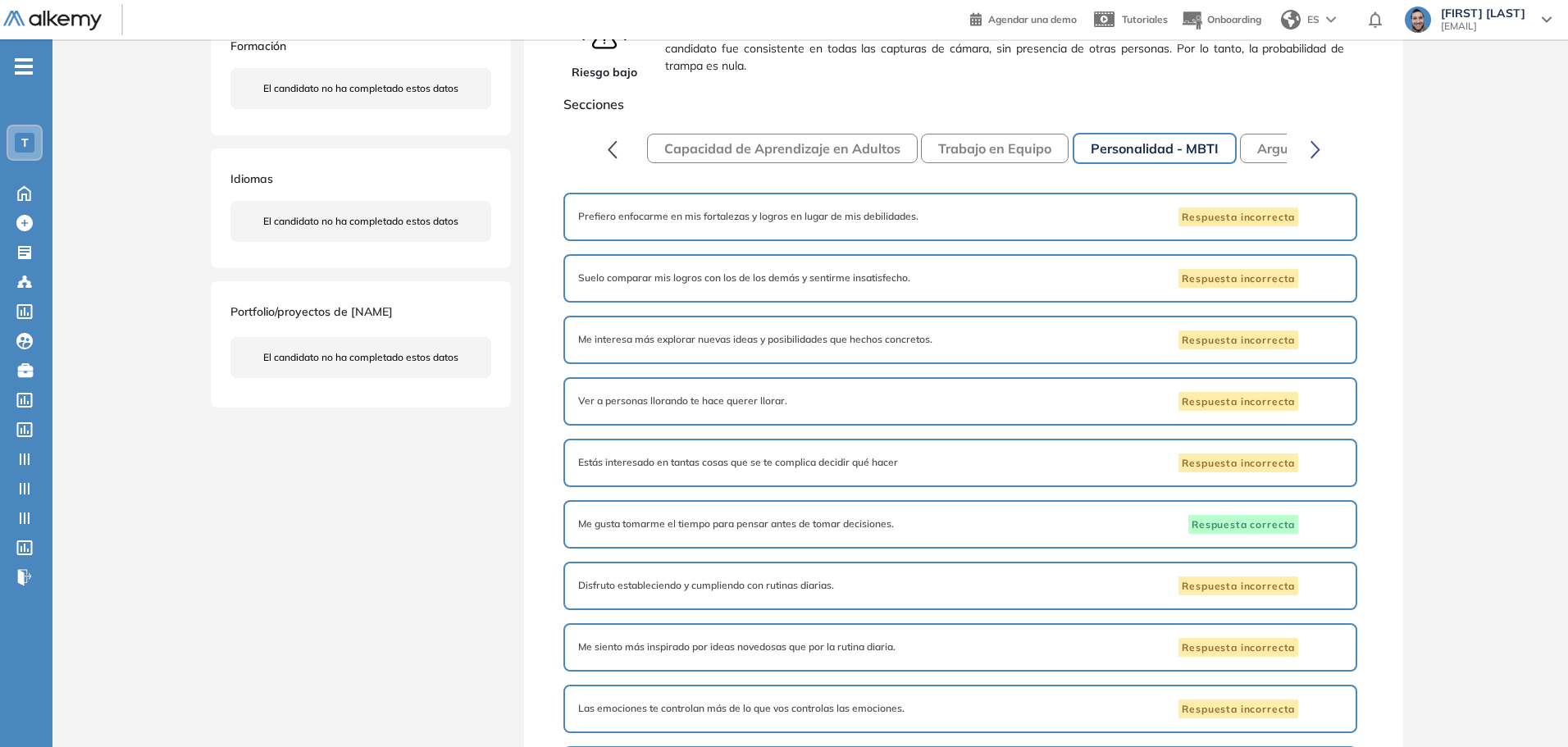 click on "Prefiero enfocarme en mis fortalezas y logros en lugar de mis debilidades.
Respuesta incorrecta" at bounding box center [960, 216] 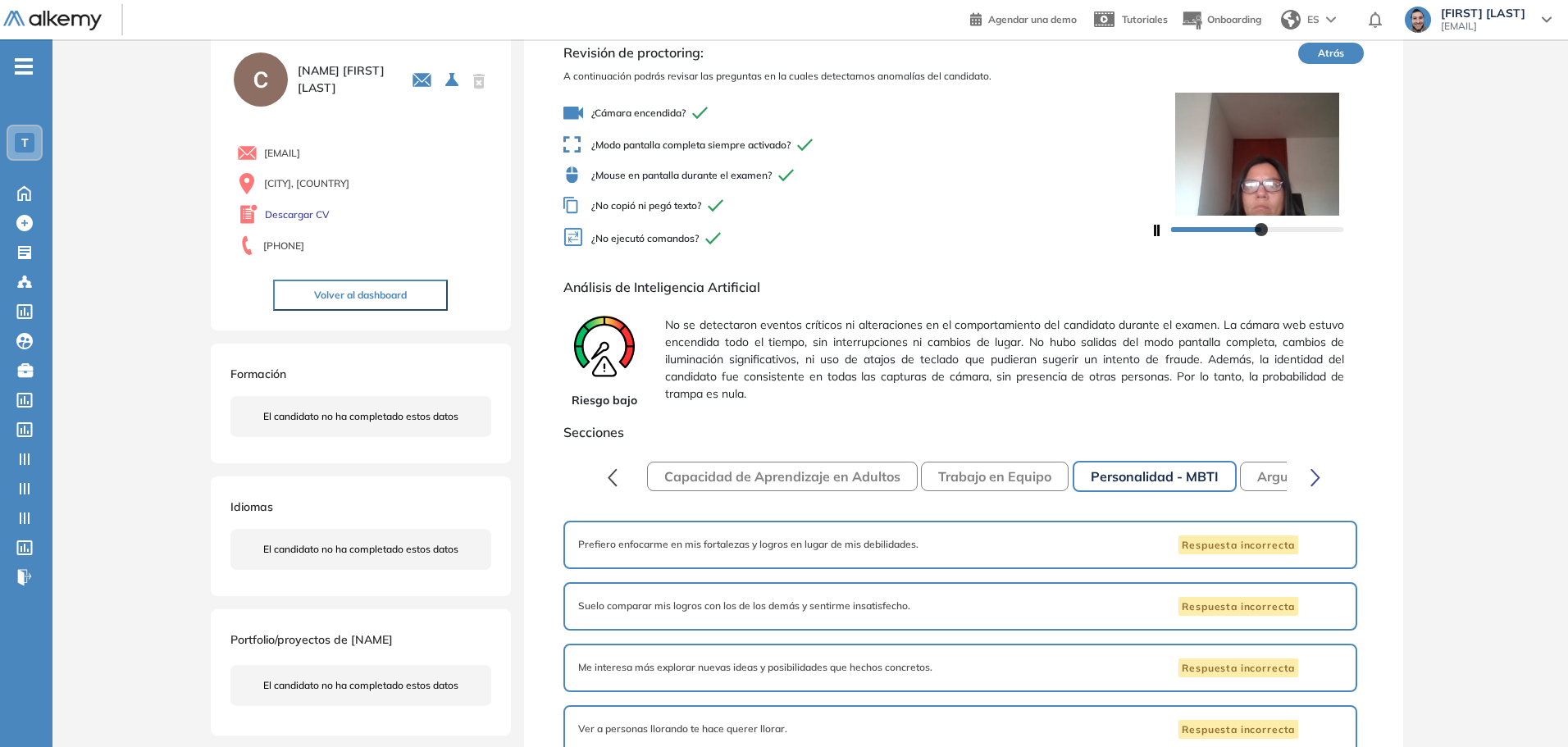 scroll, scrollTop: 0, scrollLeft: 0, axis: both 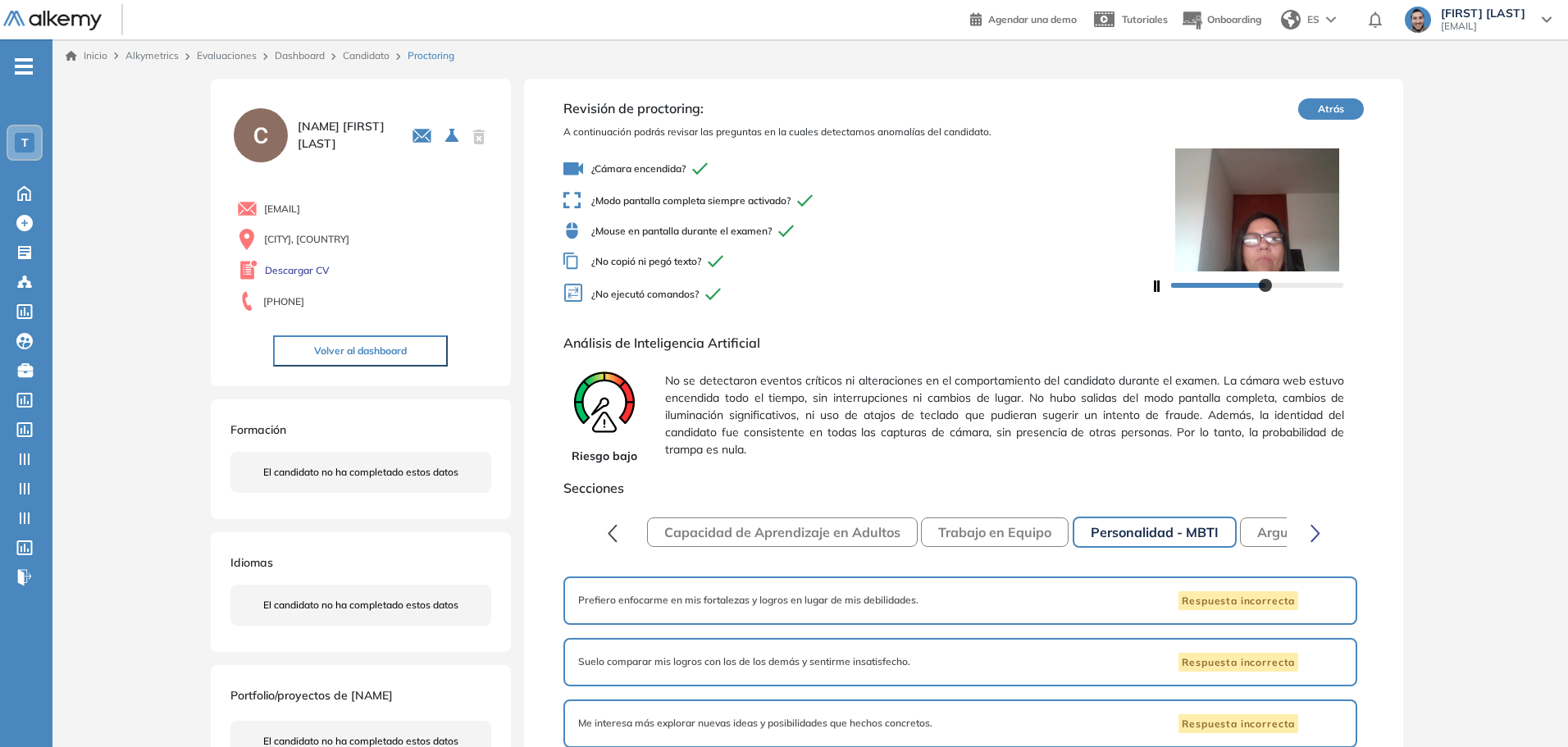 click on "Atrás" at bounding box center [1331, 109] 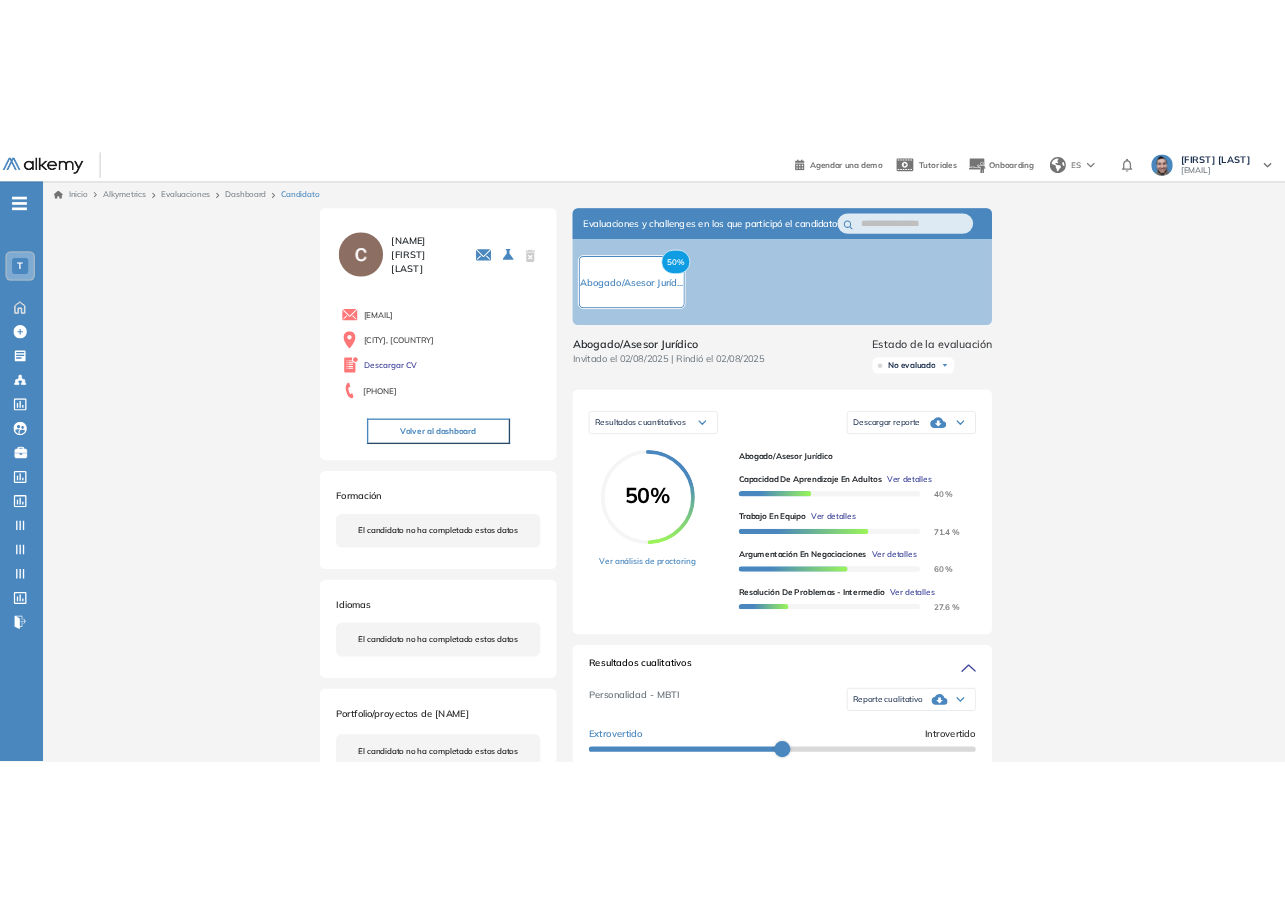 scroll, scrollTop: 300, scrollLeft: 0, axis: vertical 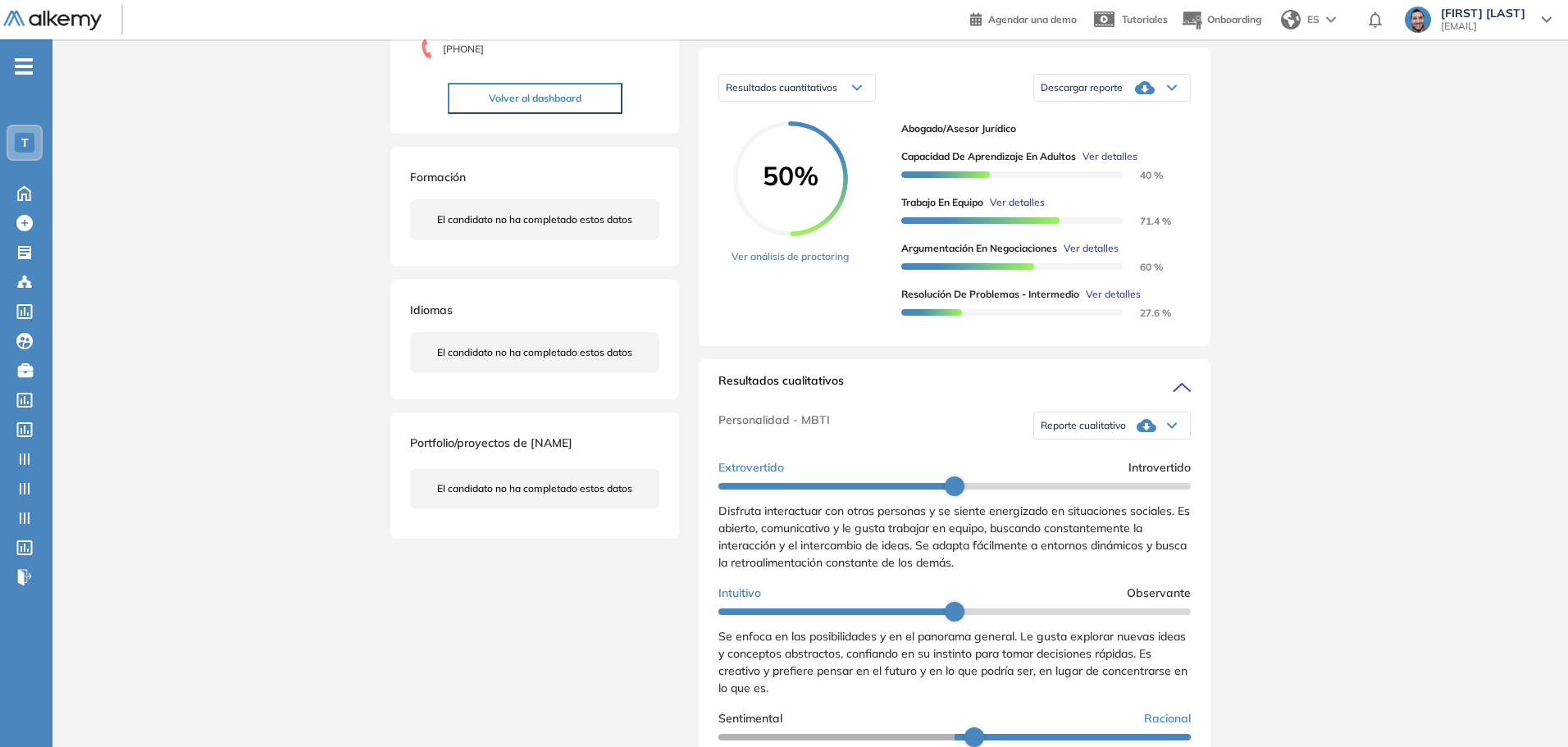 click on "Reporte cualitativo" at bounding box center (1083, 426) 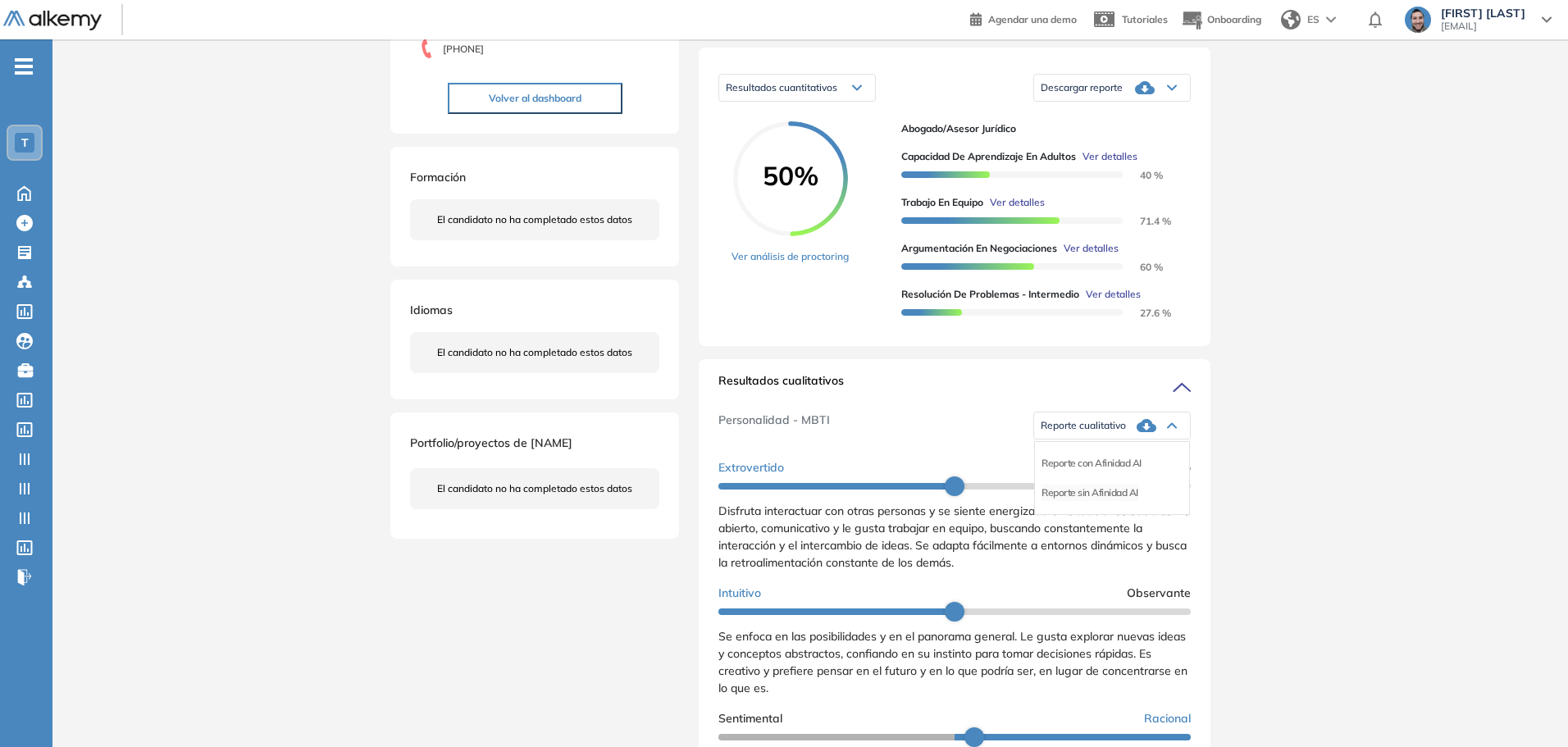 click on "Reporte sin Afinidad AI" at bounding box center (1090, 493) 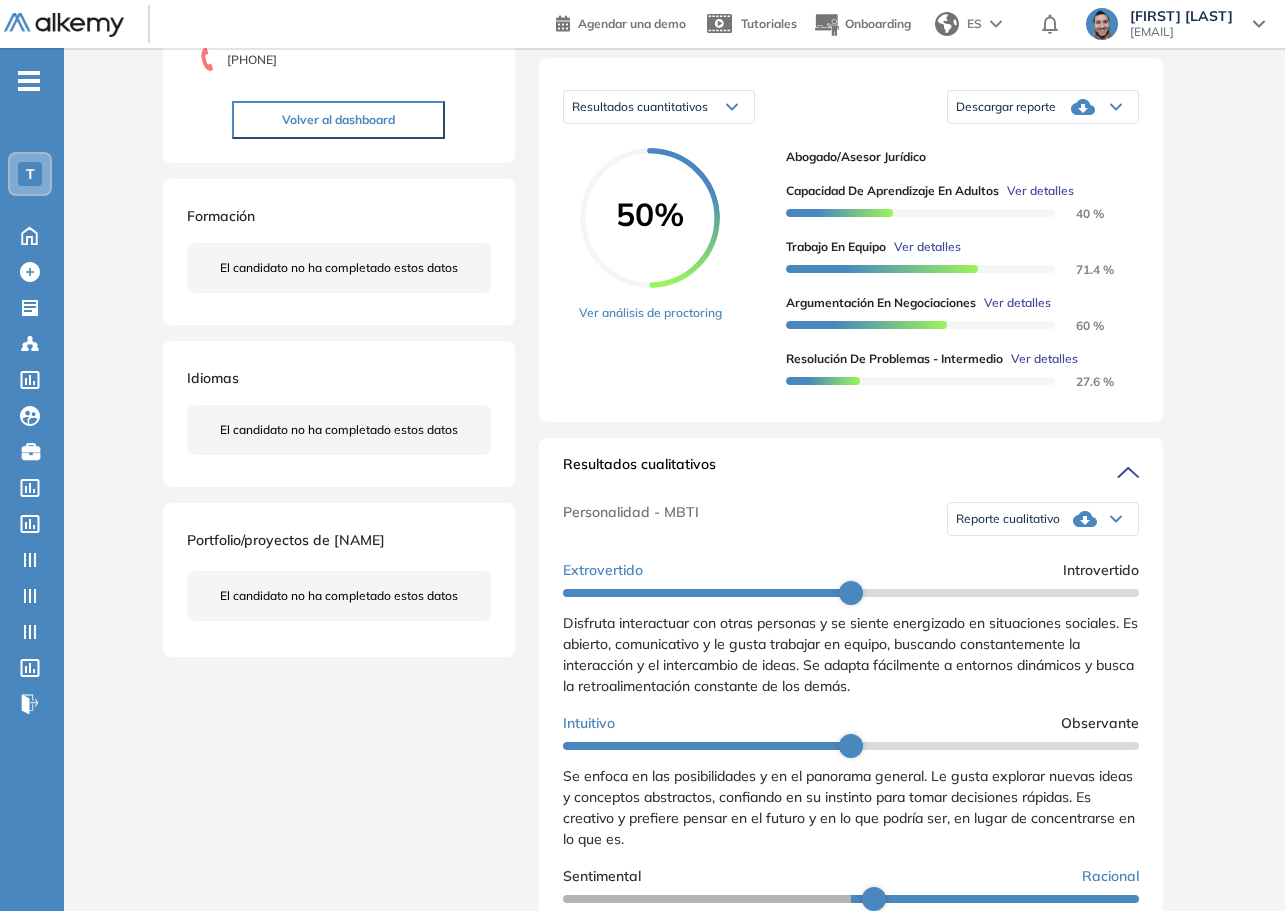 scroll, scrollTop: 0, scrollLeft: 0, axis: both 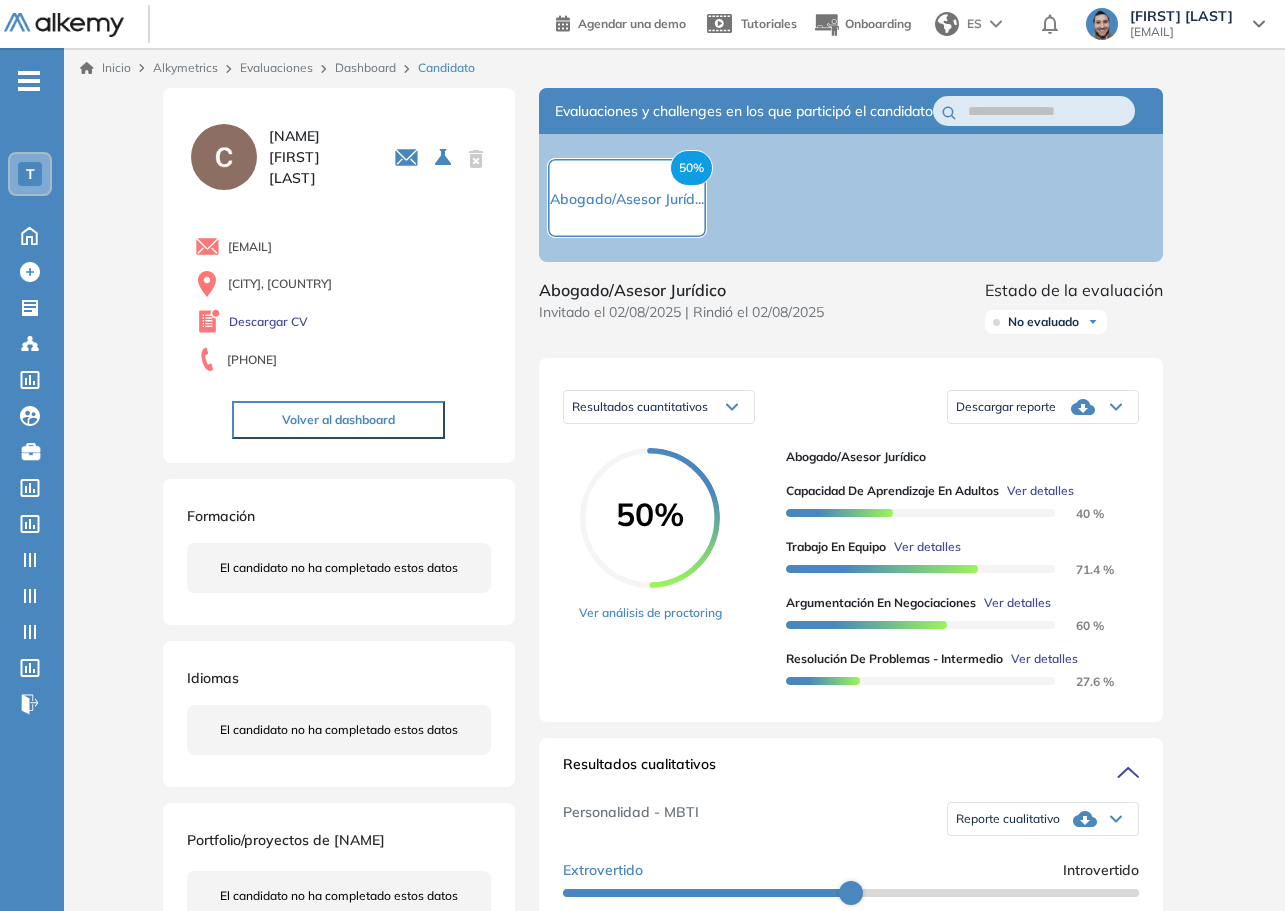 click on "Descargar reporte" at bounding box center [1006, 407] 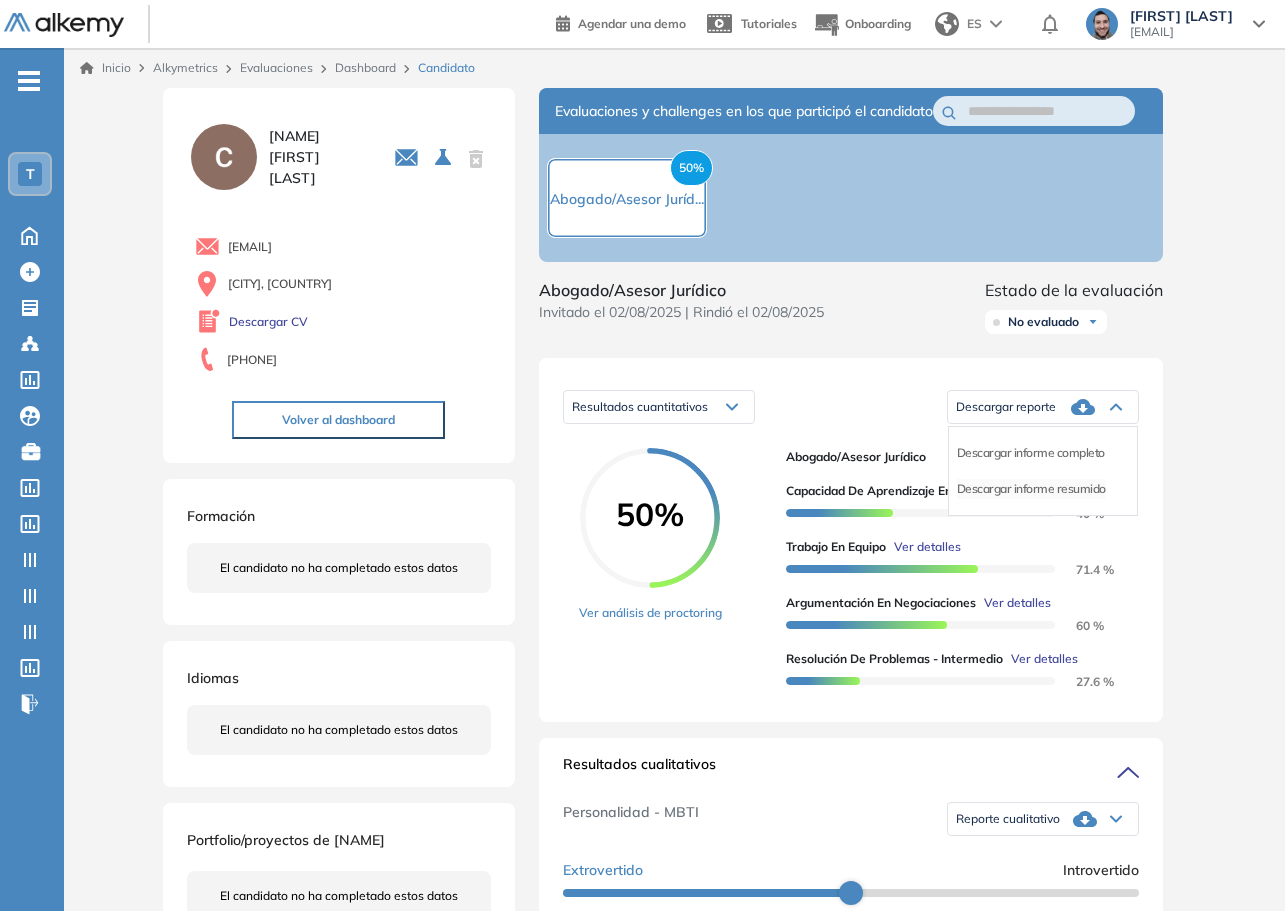 click on "Descargar informe resumido" at bounding box center (1031, 489) 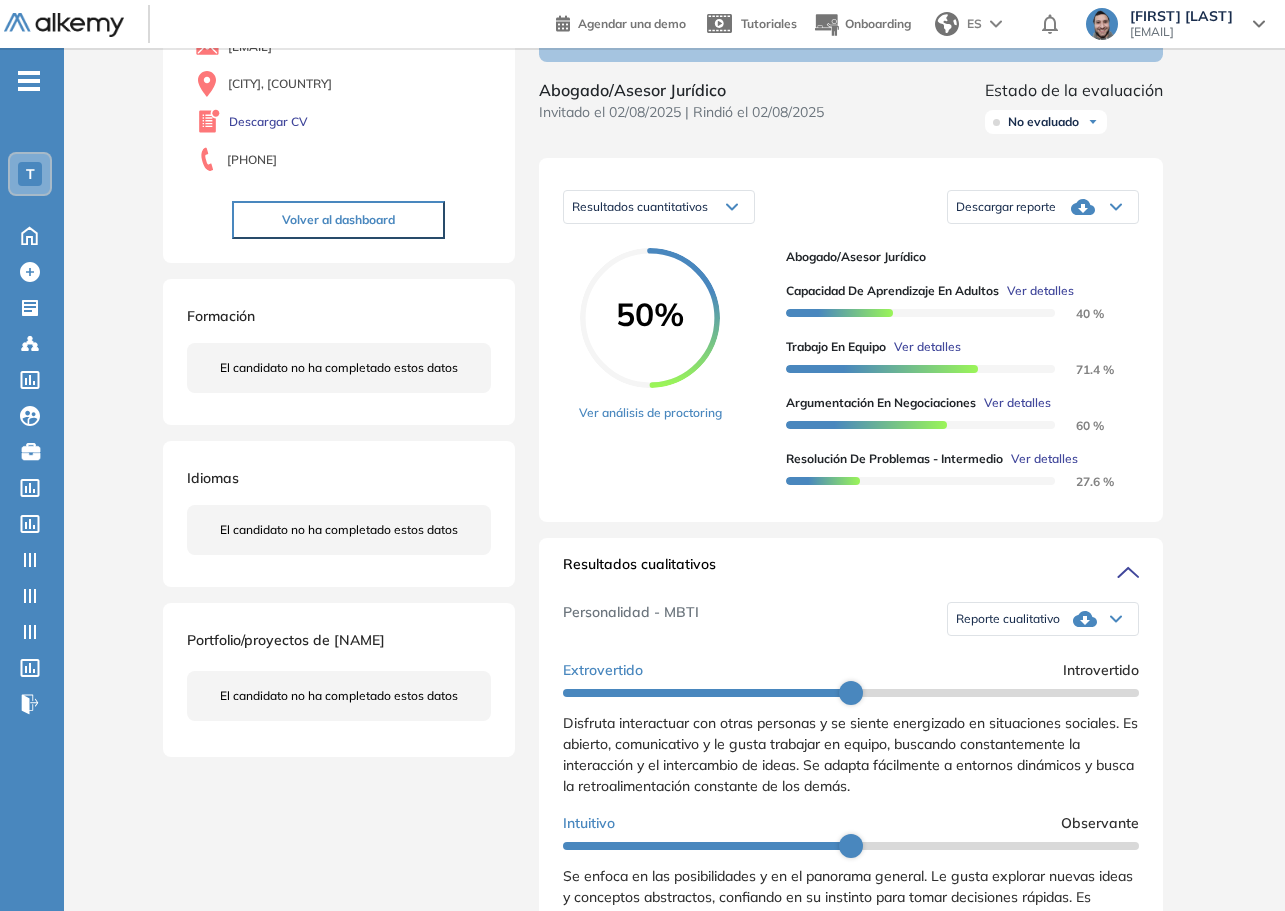 scroll, scrollTop: 0, scrollLeft: 0, axis: both 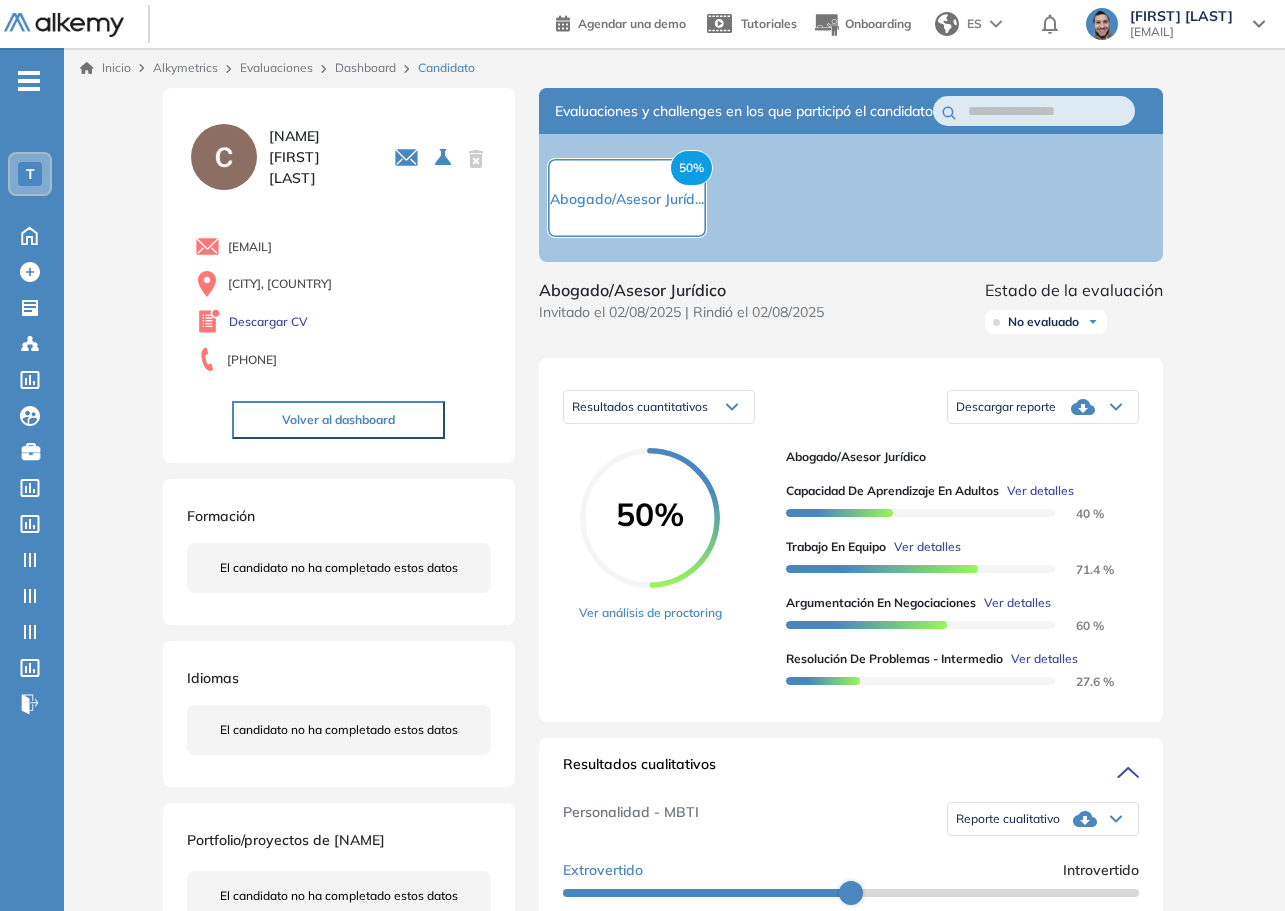 click on "carolinacarranzao@gmail.com" at bounding box center (343, 246) 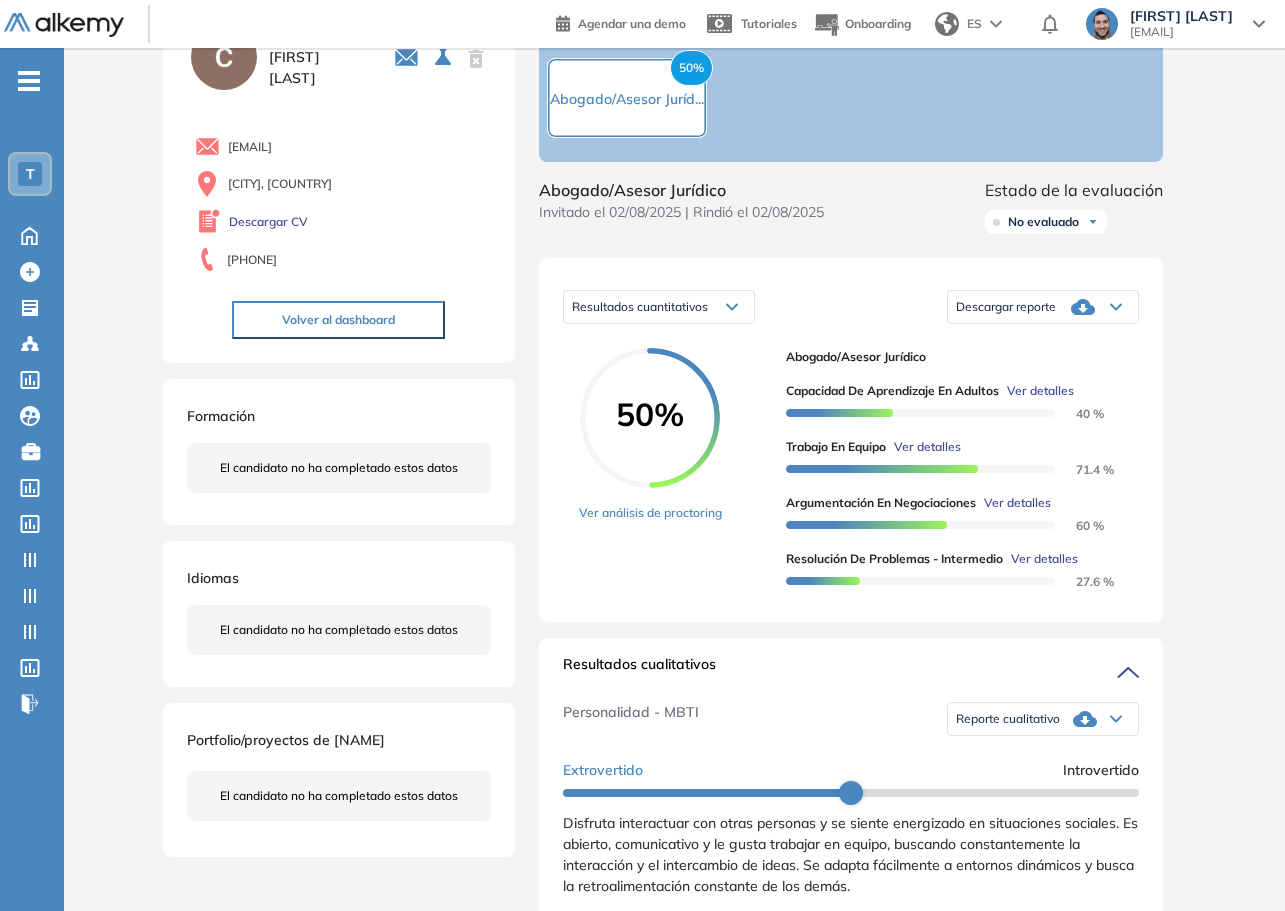 click on "Reporte cualitativo" at bounding box center (1008, 719) 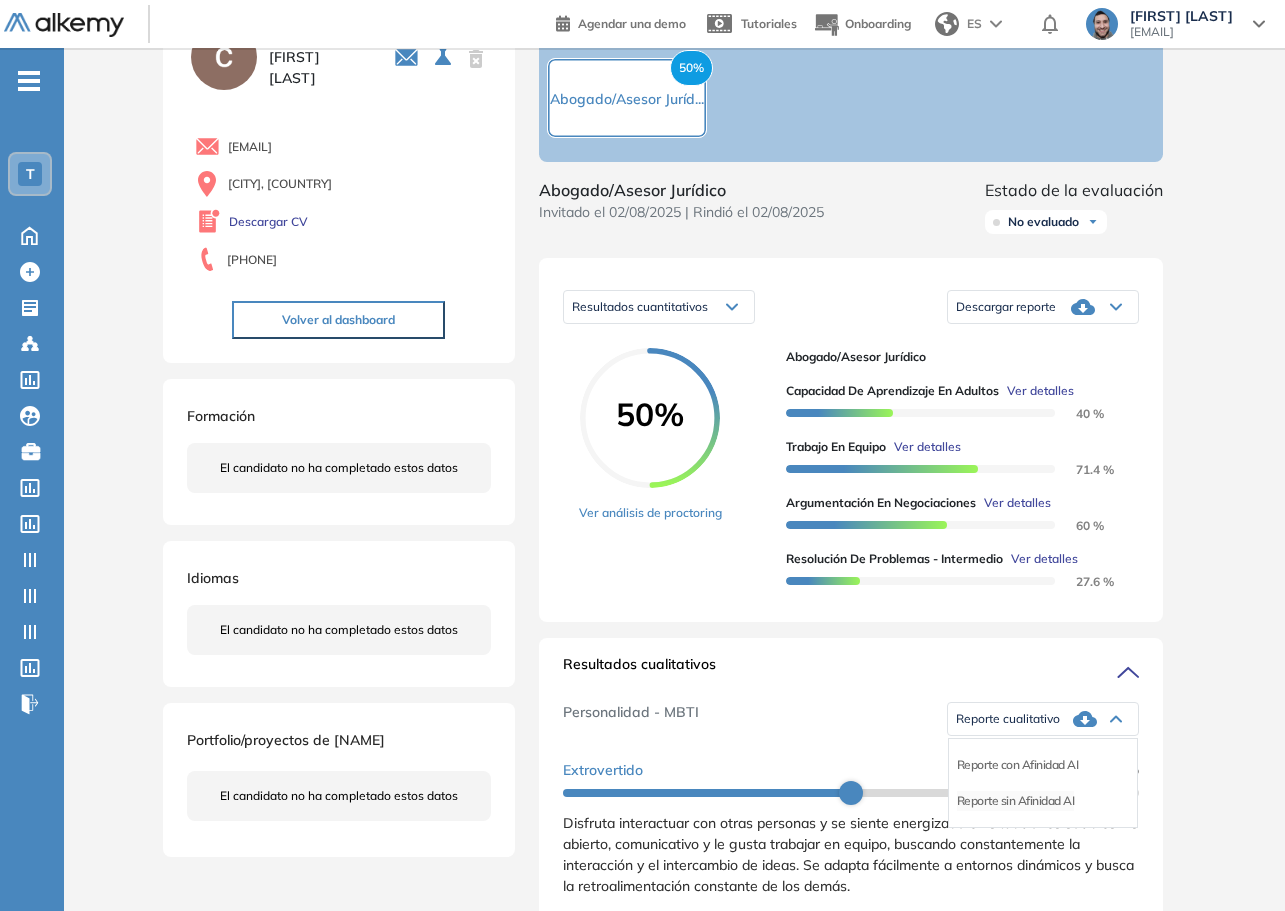 click on "Reporte sin Afinidad AI" at bounding box center [1016, 801] 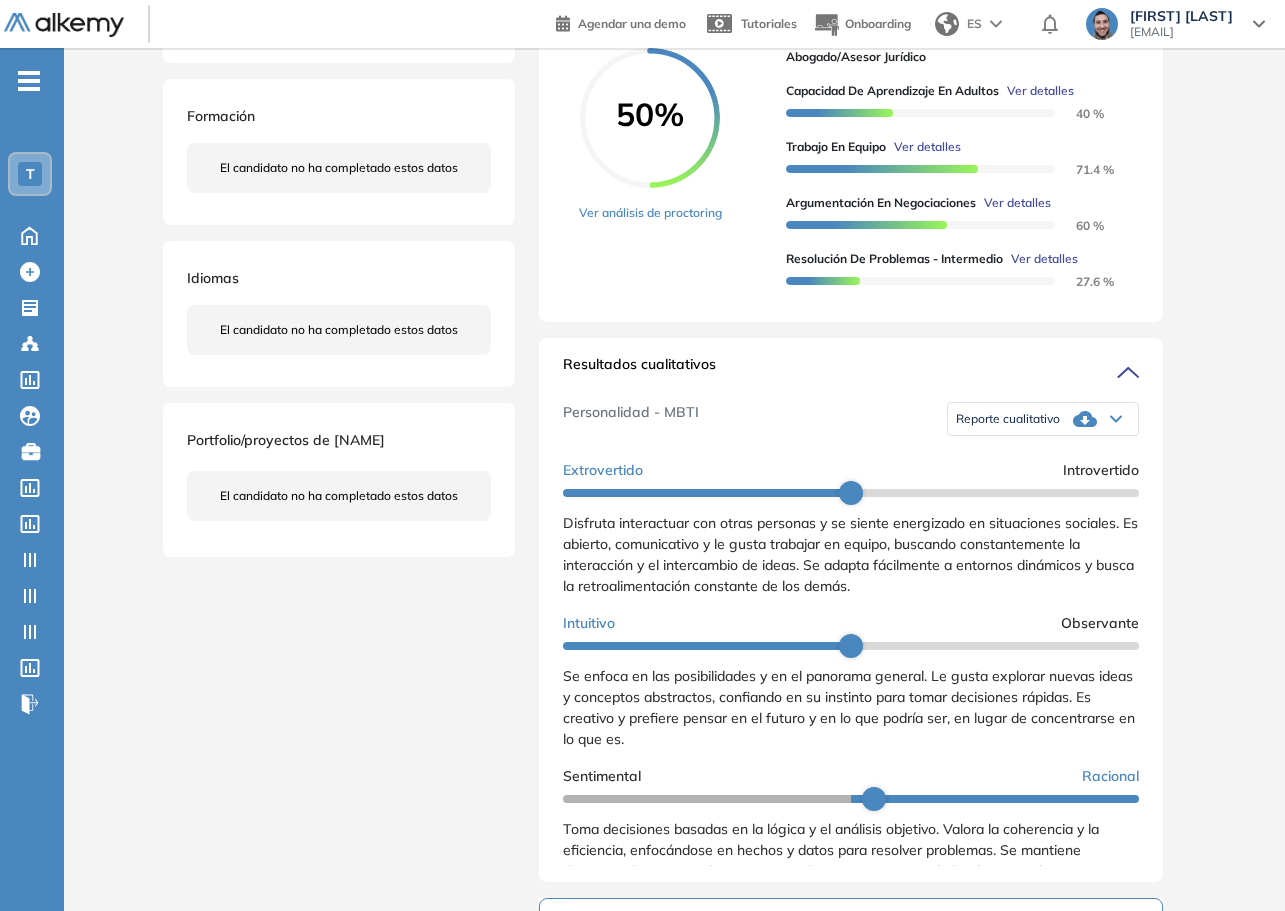 scroll, scrollTop: 300, scrollLeft: 0, axis: vertical 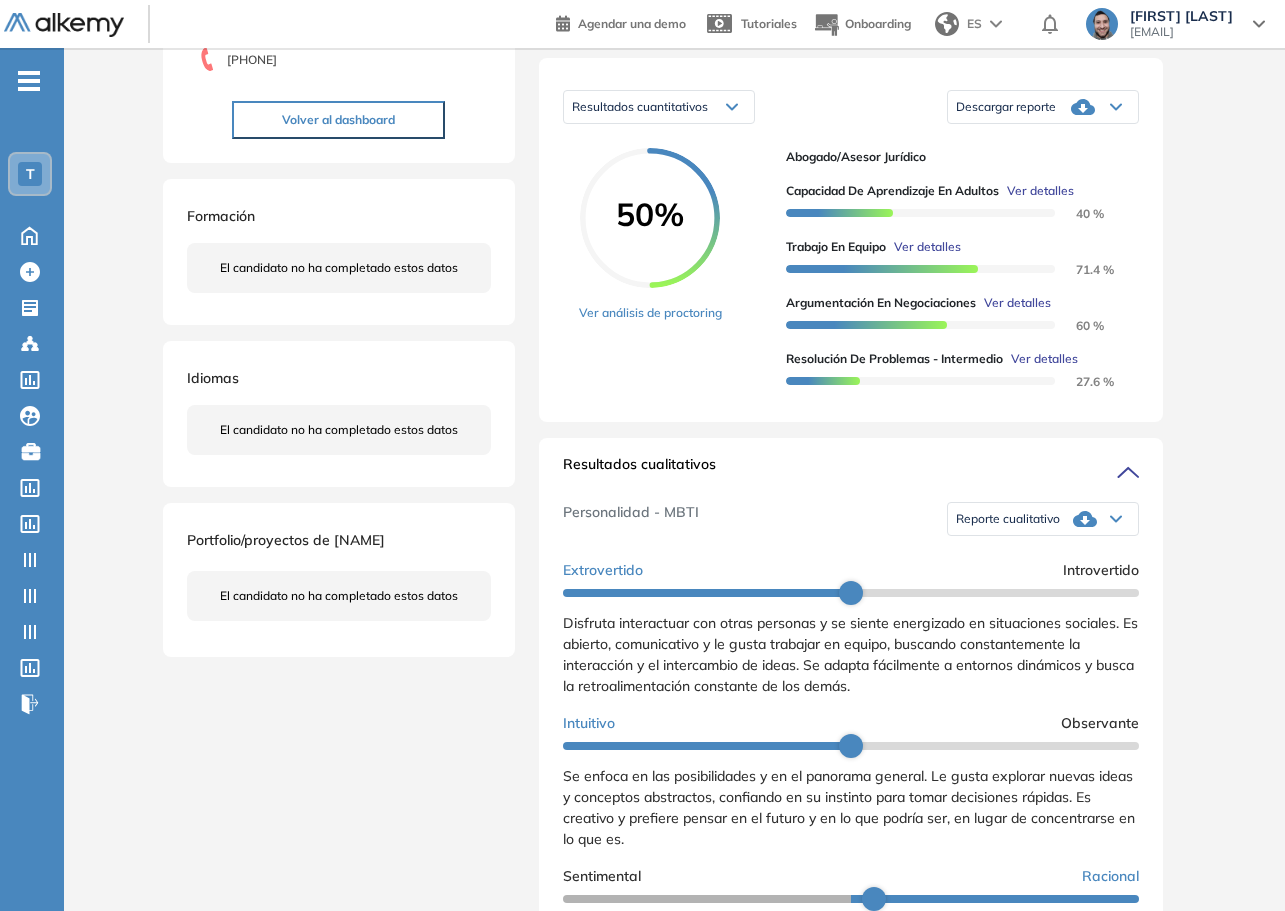 click on "Duración :  00:00:00 Cantidad de preguntas:   Correcta Parcialmente correcta Incorrecta Neutra Saltada Cerrar ¿Eliminar talento? Si lo haces, no podrás recuperar sus datos. Podrás volver a invitarlo por email, no por link. Entendido carolina   carranza ortiz 0 . Abogado/Asesor Jurídico carolinacarranzao@gmail.com Bogotá, Colombia Descargar CV 3124087521 Volver al dashboard Formación El candidato no ha completado estos datos Idiomas El candidato no ha completado estos datos Portfolio/proyectos de Carolina El candidato no ha completado estos datos Evaluaciones y challenges en los que participó el candidato 50% Abogado/Asesor Juríd... Abogado/Asesor Jurídico Invitado el 02/08/2025 | Rindió el 02/08/2025 Estado de la evaluación No evaluado No evaluado Evaluado A entrevistar Entrevistado Finalista Oferta enviada Oferta rechazada Sin respuesta Rechazado Contratado Resultados cuantitativos Resultados cuantitativos Resultados relativos Descargar reporte Descargar informe completo 50% Ver detalles 40 %" at bounding box center (675, 674) 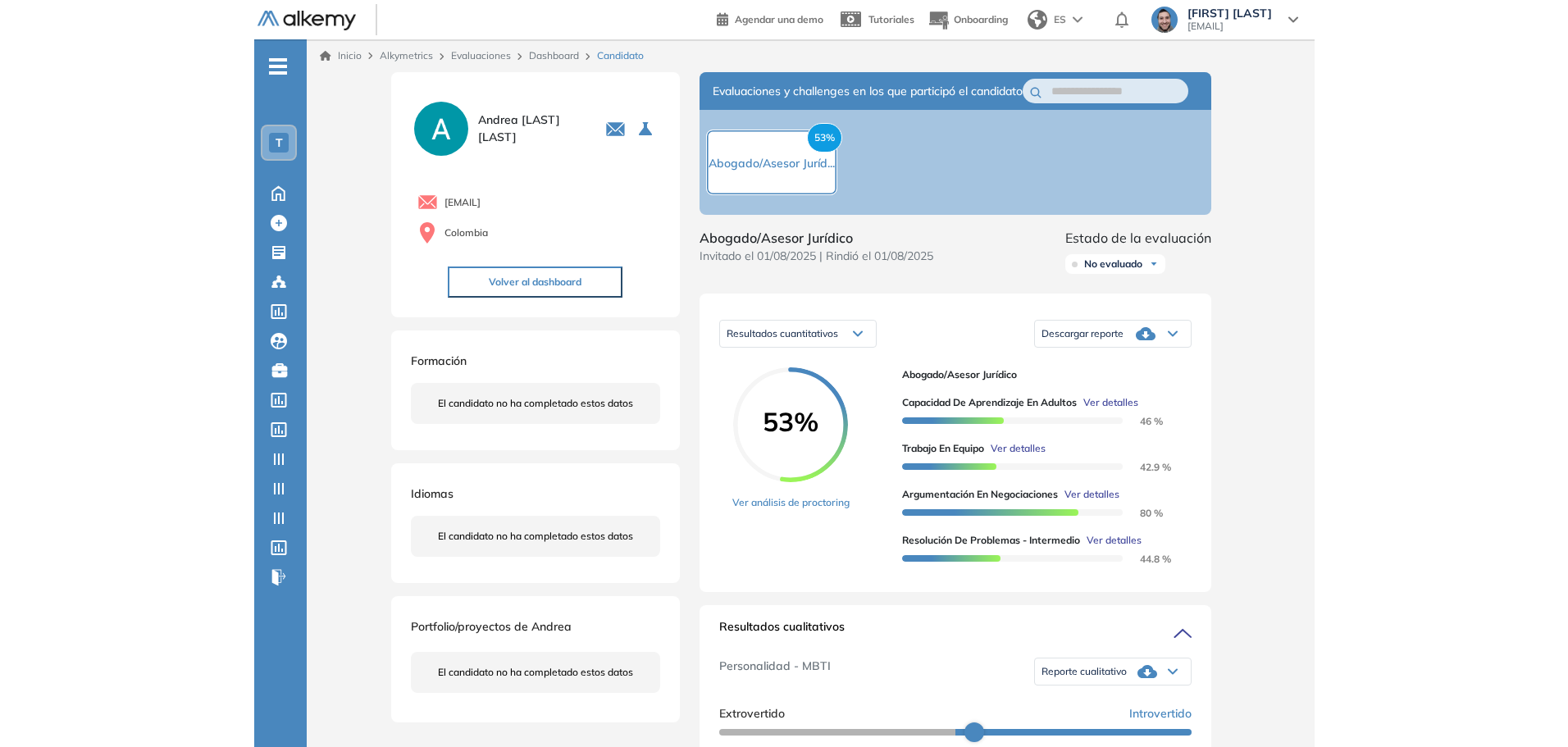 scroll, scrollTop: 0, scrollLeft: 0, axis: both 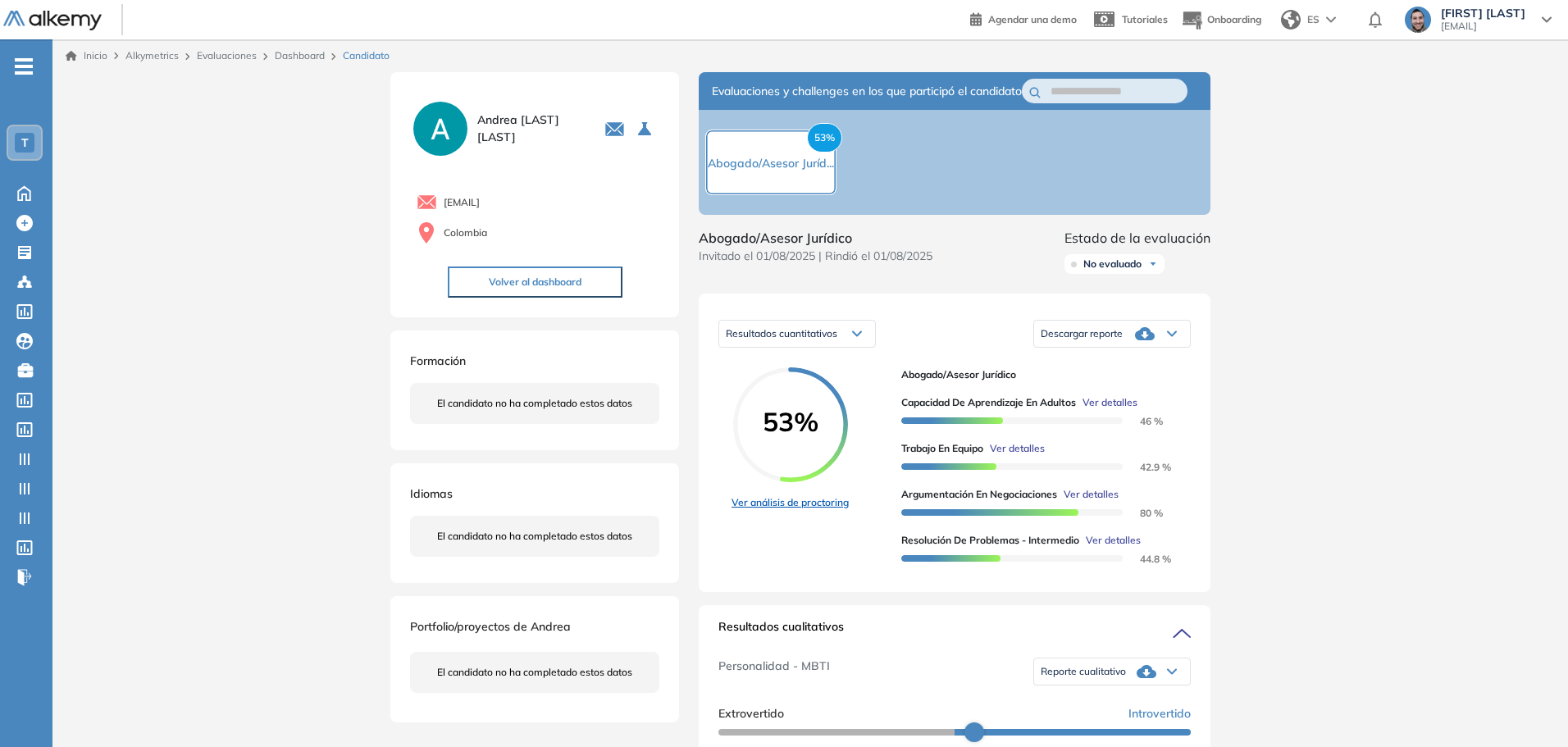 click on "Ver análisis de proctoring" at bounding box center (790, 503) 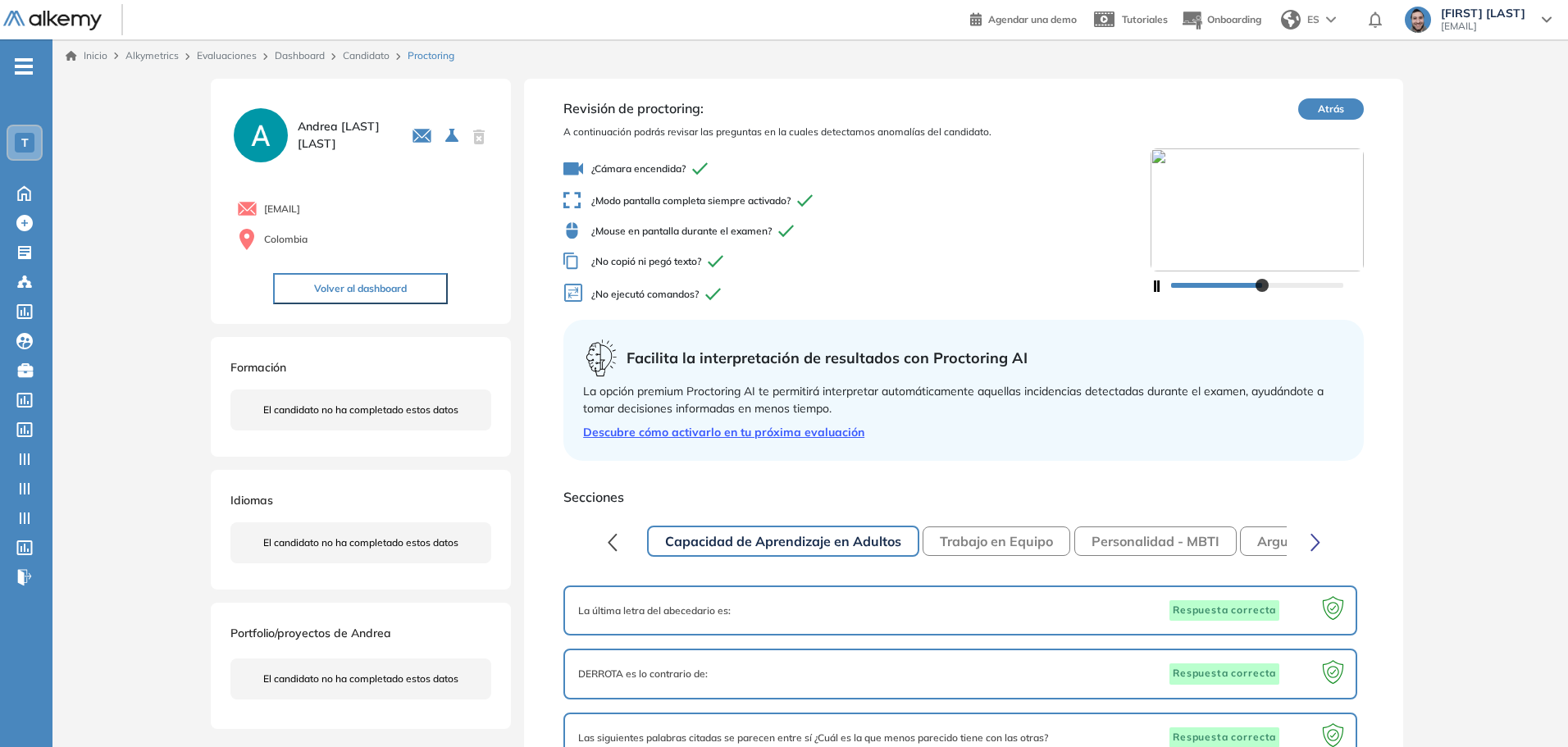 click on "Atrás" at bounding box center (1331, 109) 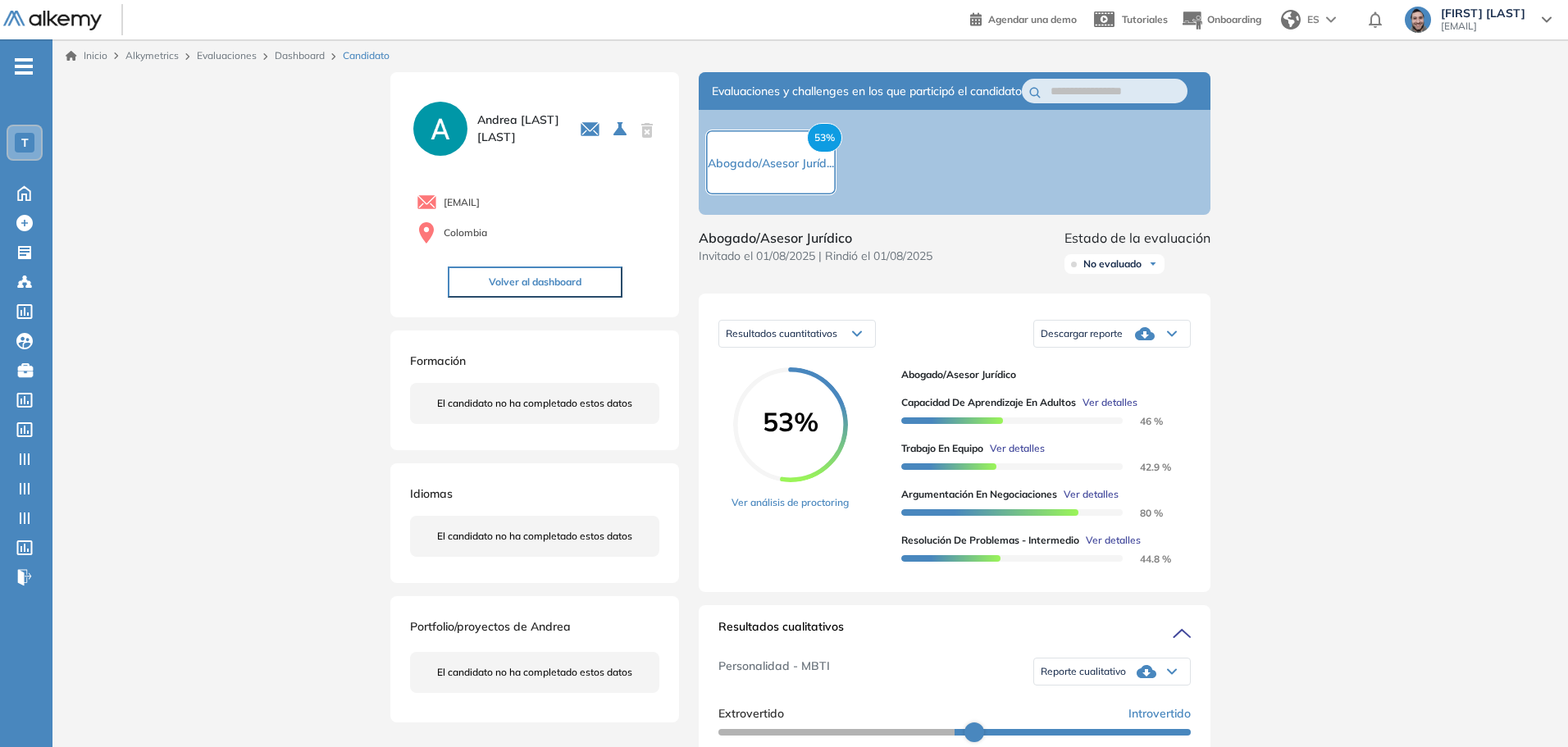 scroll, scrollTop: 164, scrollLeft: 0, axis: vertical 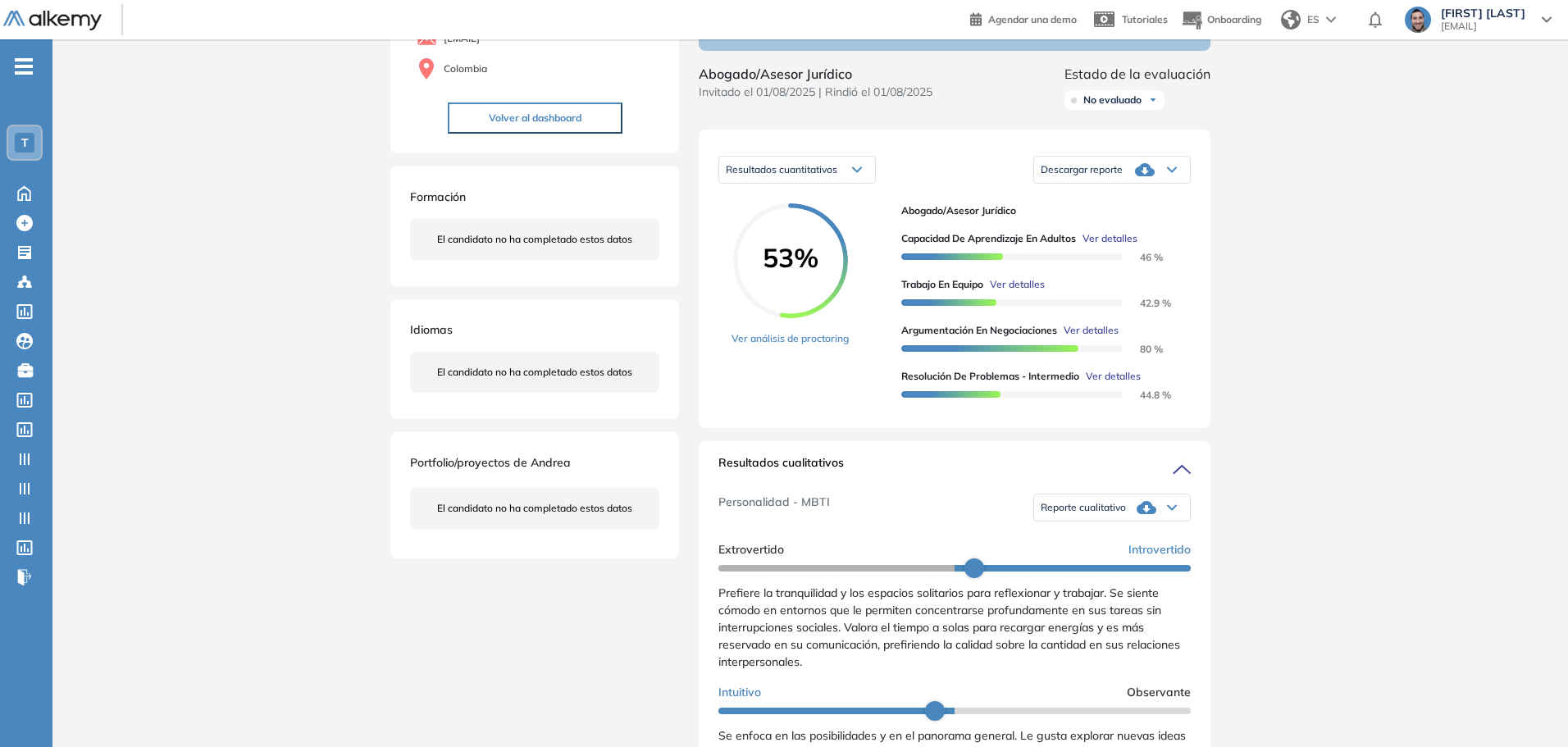 click on "Reporte cualitativo" at bounding box center [1083, 508] 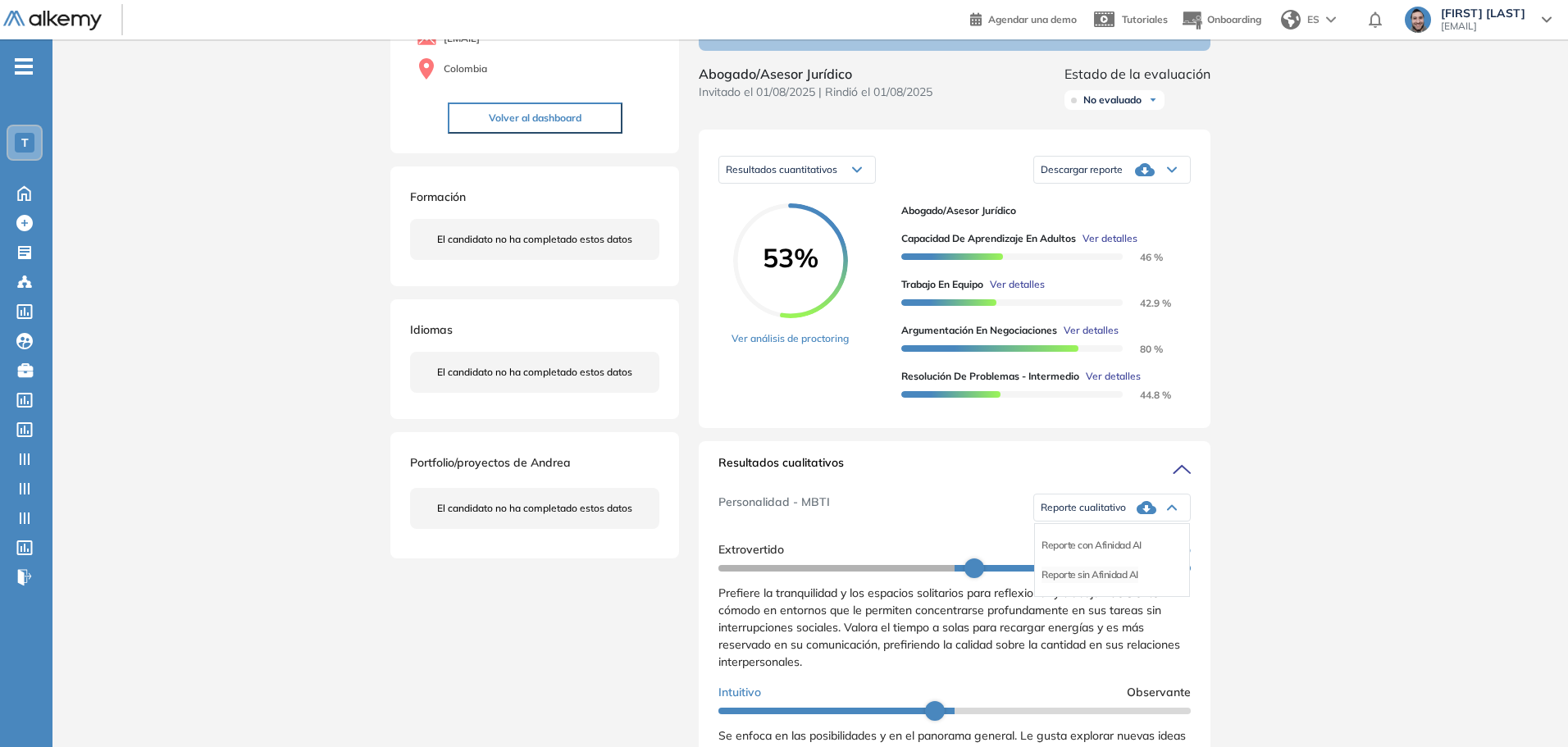 click on "Reporte sin Afinidad AI" at bounding box center [1090, 575] 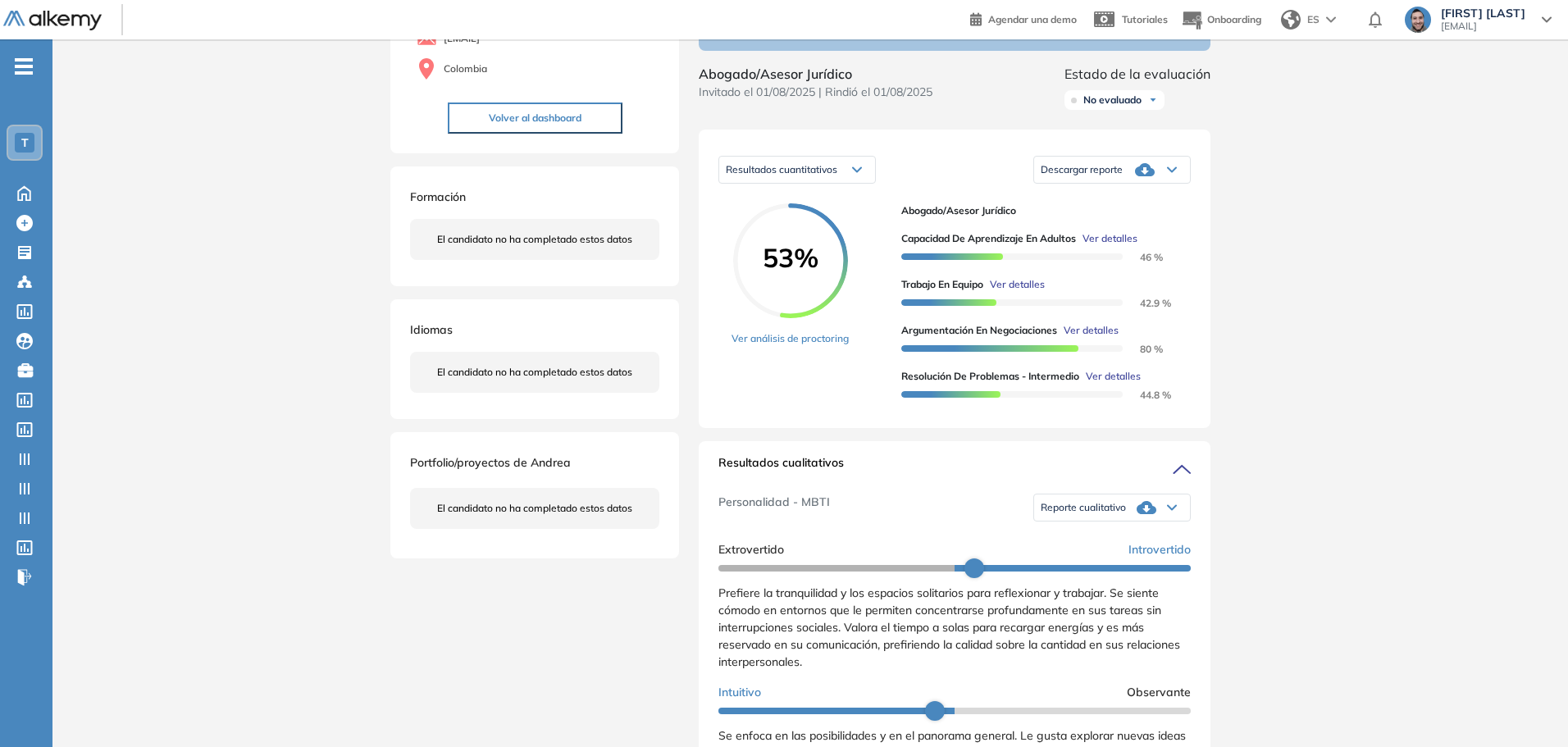 click on "Inicio Alkymetrics Evaluaciones Dashboard Candidato Duración :  00:00:00 Cantidad de preguntas:   Correcta Parcialmente correcta Incorrecta Neutra Saltada Cerrar ¿Eliminar talento? Si lo haces, no podrás recuperar sus datos. Podrás volver a invitarlo por email, no por link. Entendido Andrea   Quiroga Gómez 0 . Abogado/Asesor Jurídico quirogagomezandrea@gmail.com Colombia Volver al dashboard Formación El candidato no ha completado estos datos Idiomas El candidato no ha completado estos datos Portfolio/proyectos de Andrea El candidato no ha completado estos datos Evaluaciones y challenges en los que participó el candidato 53% Abogado/Asesor Juríd... Abogado/Asesor Jurídico Invitado el 01/08/2025 | Rindió el 01/08/2025 Estado de la evaluación No evaluado No evaluado Evaluado A entrevistar Entrevistado Finalista Oferta enviada Oferta rechazada Sin respuesta Rechazado Contratado Resultados cuantitativos Resultados cuantitativos Resultados relativos Descargar reporte Descargar informe completo 53% : :" at bounding box center [810, 638] 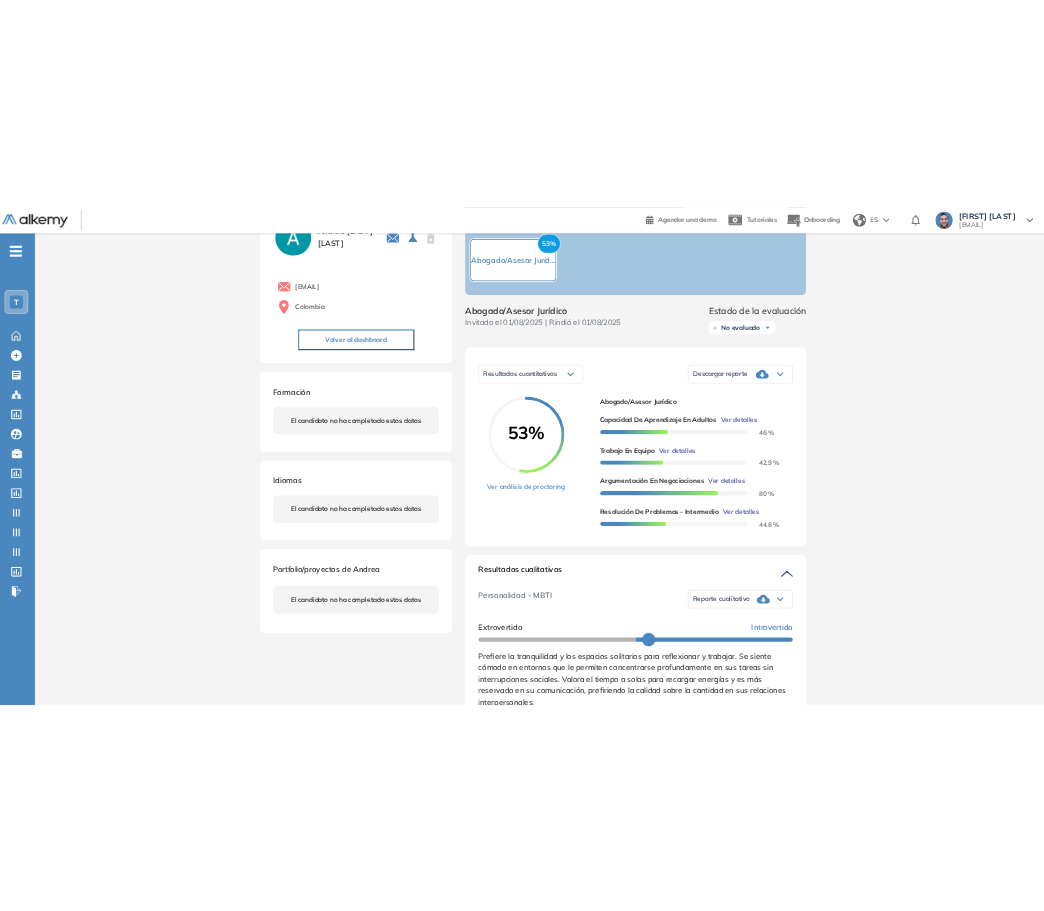 scroll, scrollTop: 200, scrollLeft: 0, axis: vertical 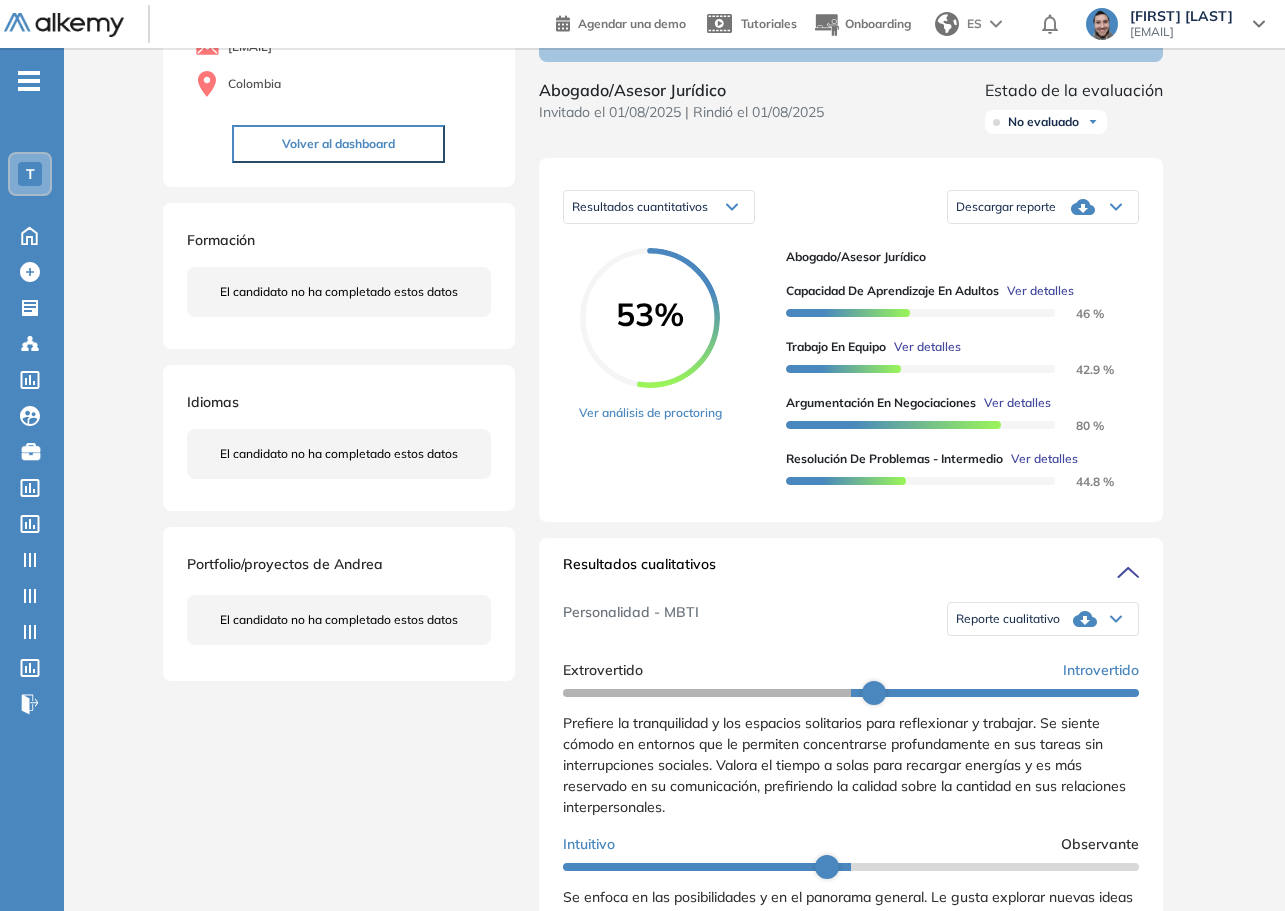 click on "Reporte cualitativo" at bounding box center [1008, 619] 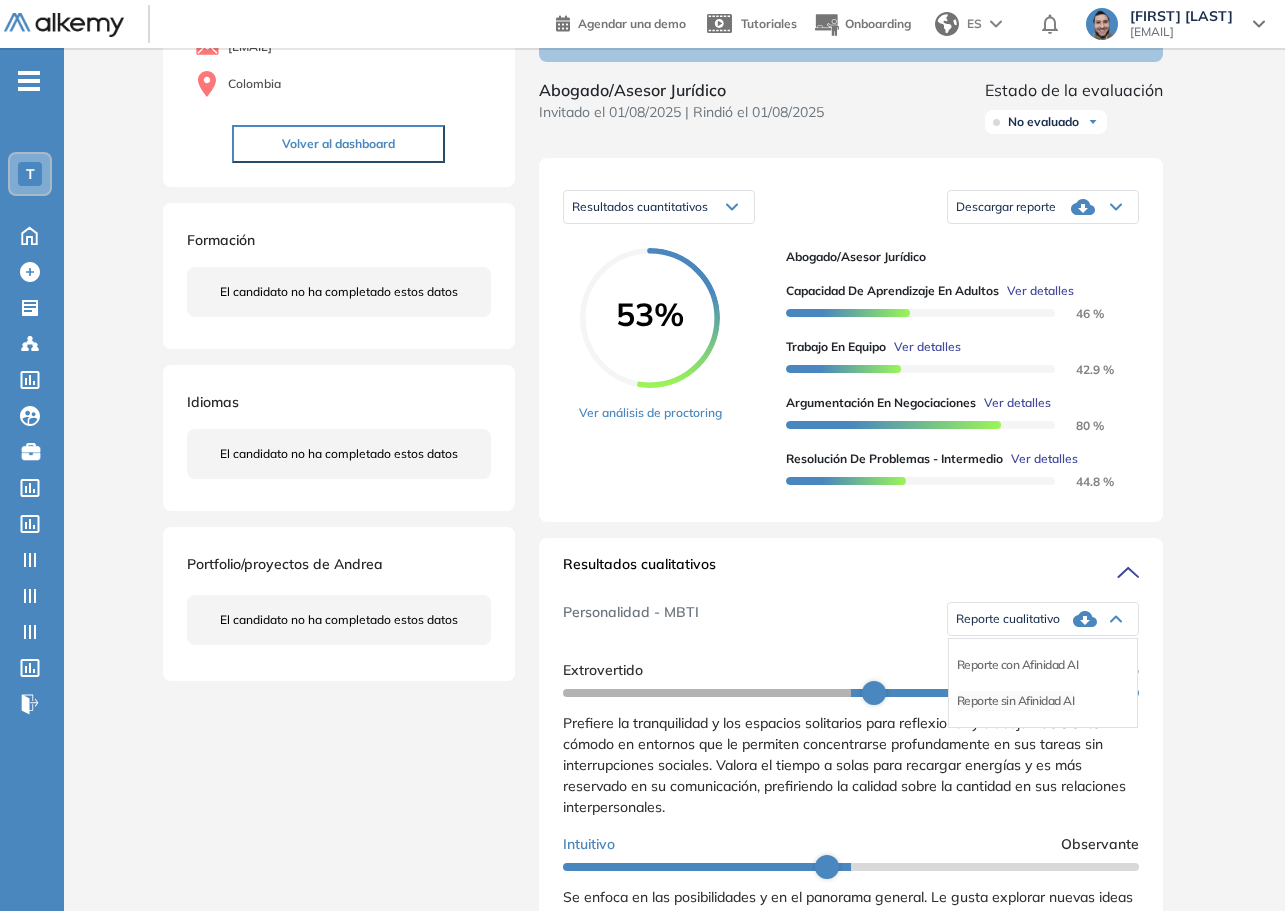 click on "Reporte sin Afinidad AI" at bounding box center (1016, 701) 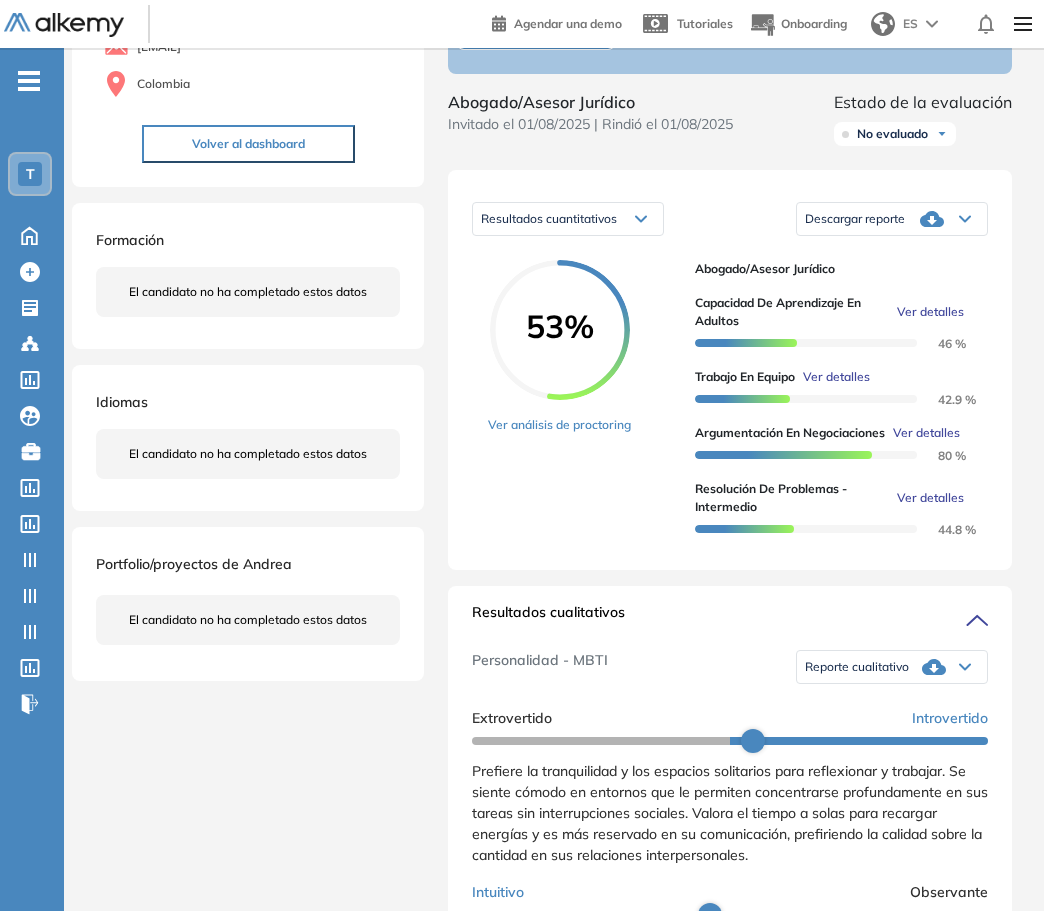 scroll, scrollTop: 0, scrollLeft: 0, axis: both 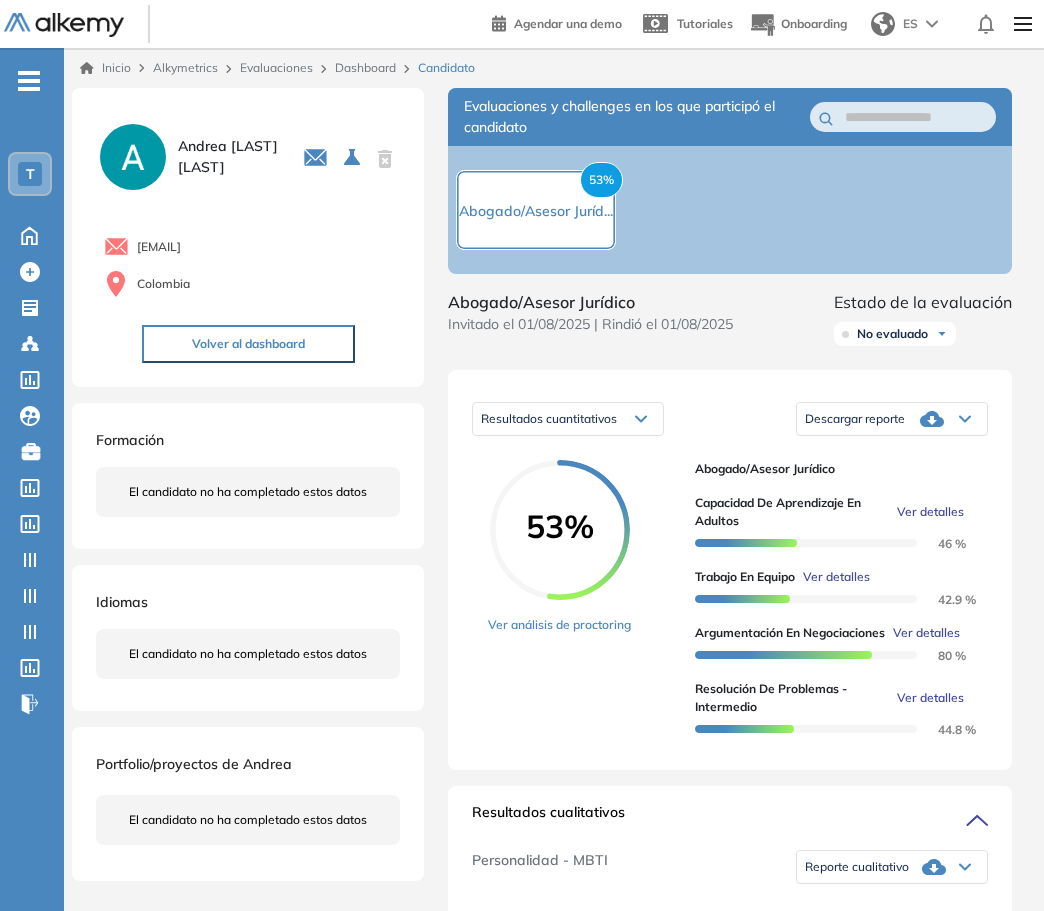 click on "Descargar reporte" at bounding box center (892, 419) 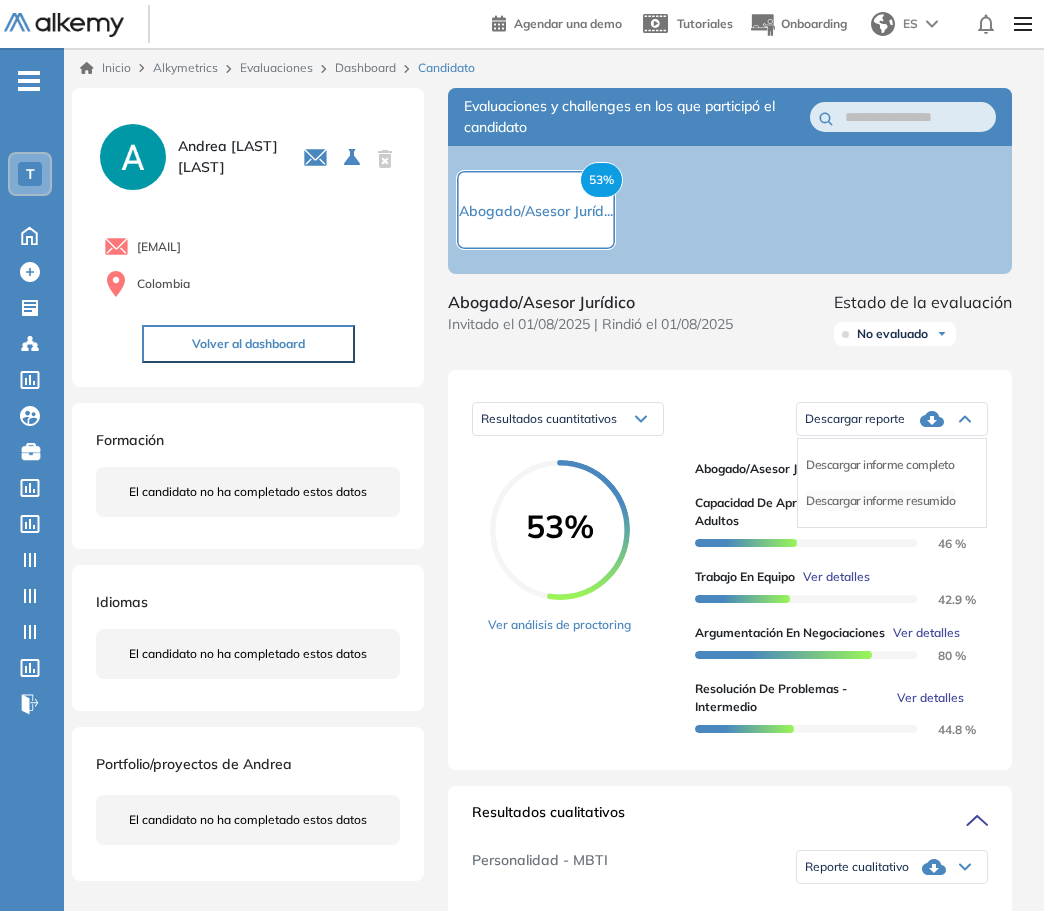 click on "Descargar informe resumido" at bounding box center [880, 501] 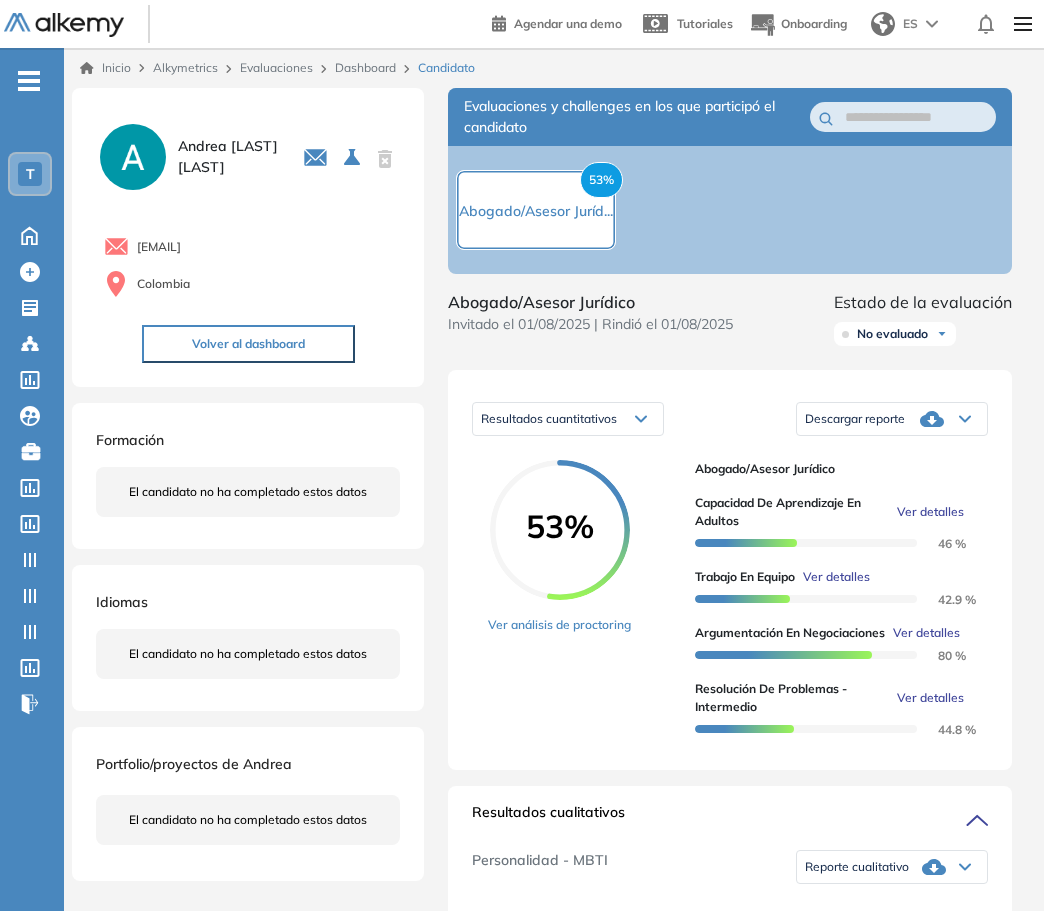 scroll, scrollTop: 100, scrollLeft: 0, axis: vertical 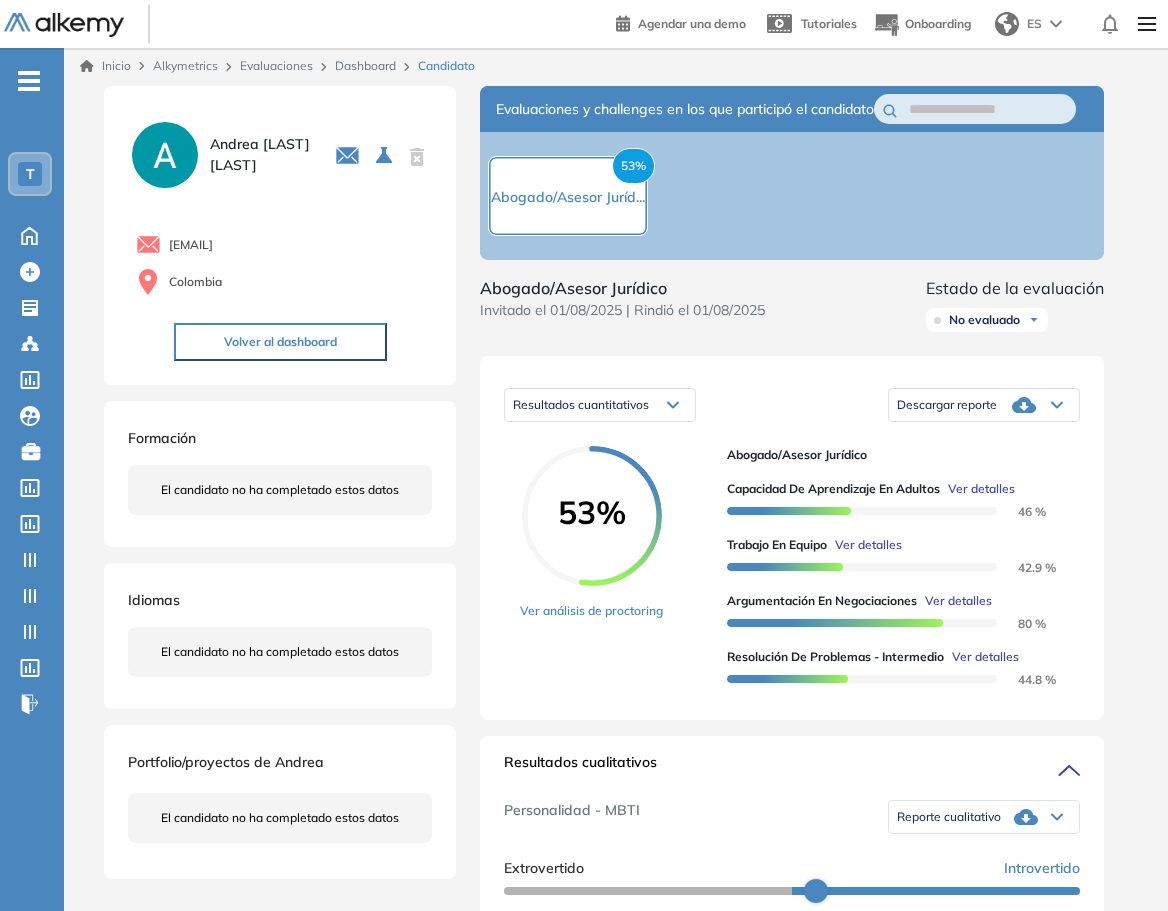 click on "[EMAIL]" at bounding box center (191, 245) 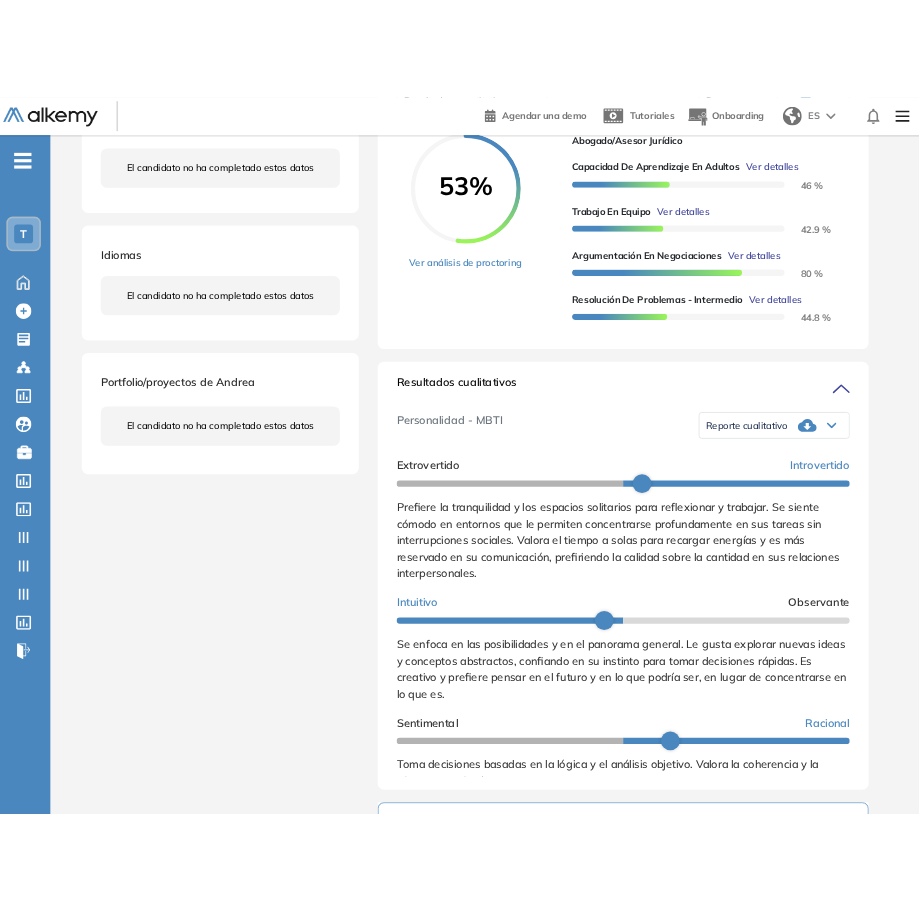scroll, scrollTop: 302, scrollLeft: 0, axis: vertical 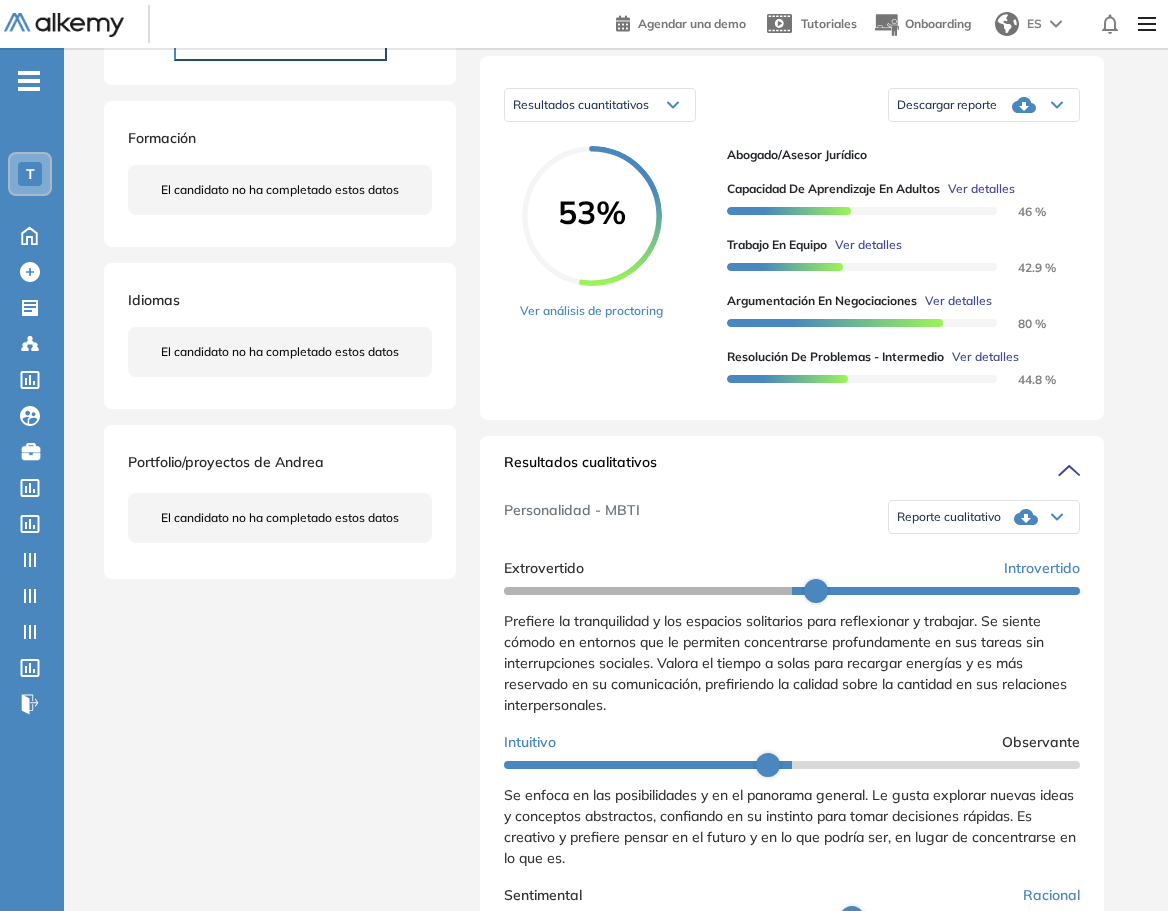 click on "Inicio Alkymetrics Evaluaciones Dashboard Candidato Duración :  00:00:00 Cantidad de preguntas:   Correcta Parcialmente correcta Incorrecta Neutra Saltada Cerrar ¿Eliminar talento? Si lo haces, no podrás recuperar sus datos. Podrás volver a invitarlo por email, no por link. Entendido Andrea   Quiroga Gómez 0 . Abogado/Asesor Jurídico quirogagomezandrea@gmail.com Colombia Volver al dashboard Formación El candidato no ha completado estos datos Idiomas El candidato no ha completado estos datos Portfolio/proyectos de Andrea El candidato no ha completado estos datos Evaluaciones y challenges en los que participó el candidato 53% Abogado/Asesor Juríd... Abogado/Asesor Jurídico Invitado el 01/08/2025 | Rindió el 01/08/2025 Estado de la evaluación No evaluado No evaluado Evaluado A entrevistar Entrevistado Finalista Oferta enviada Oferta rechazada Sin respuesta Rechazado Contratado Resultados cuantitativos Resultados cuantitativos Resultados relativos Descargar reporte Descargar informe completo 53% : :" at bounding box center (616, 676) 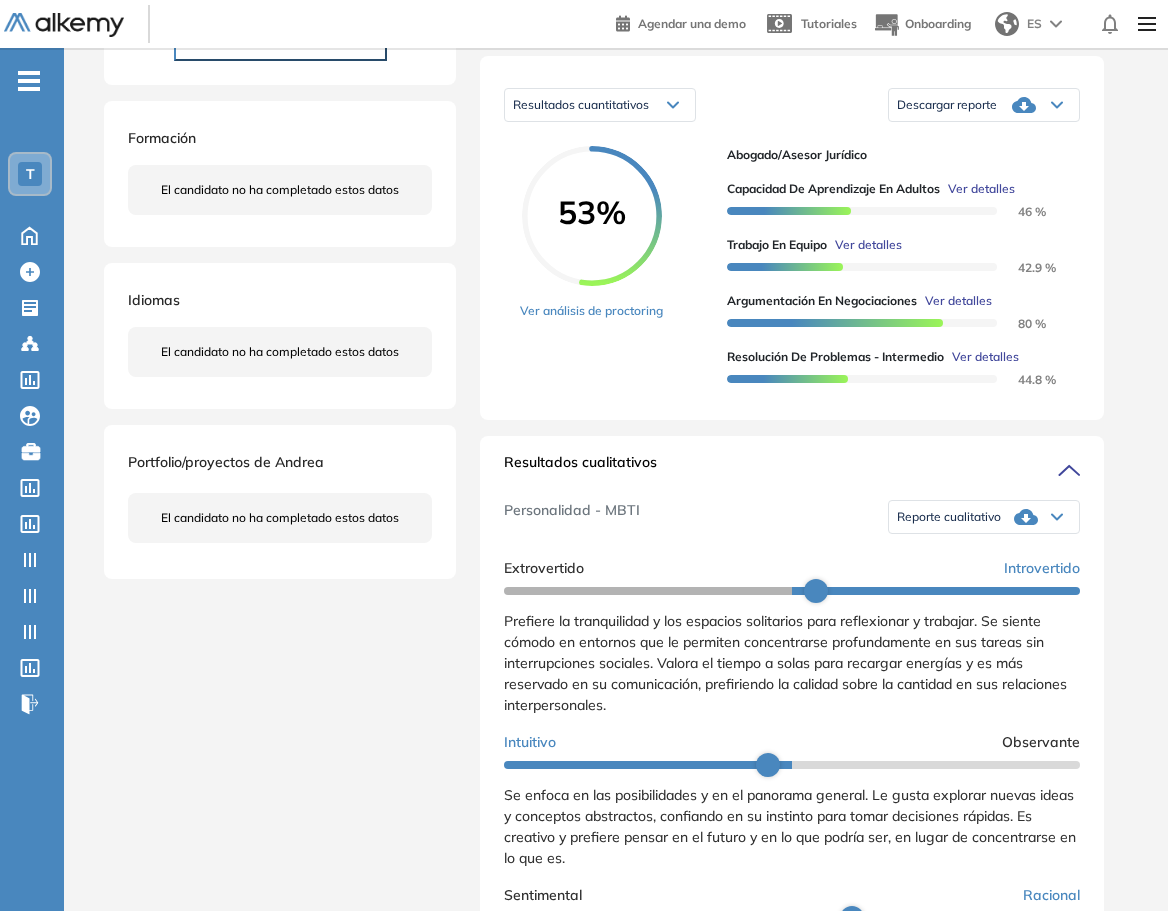 drag, startPoint x: 982, startPoint y: 533, endPoint x: 971, endPoint y: 536, distance: 11.401754 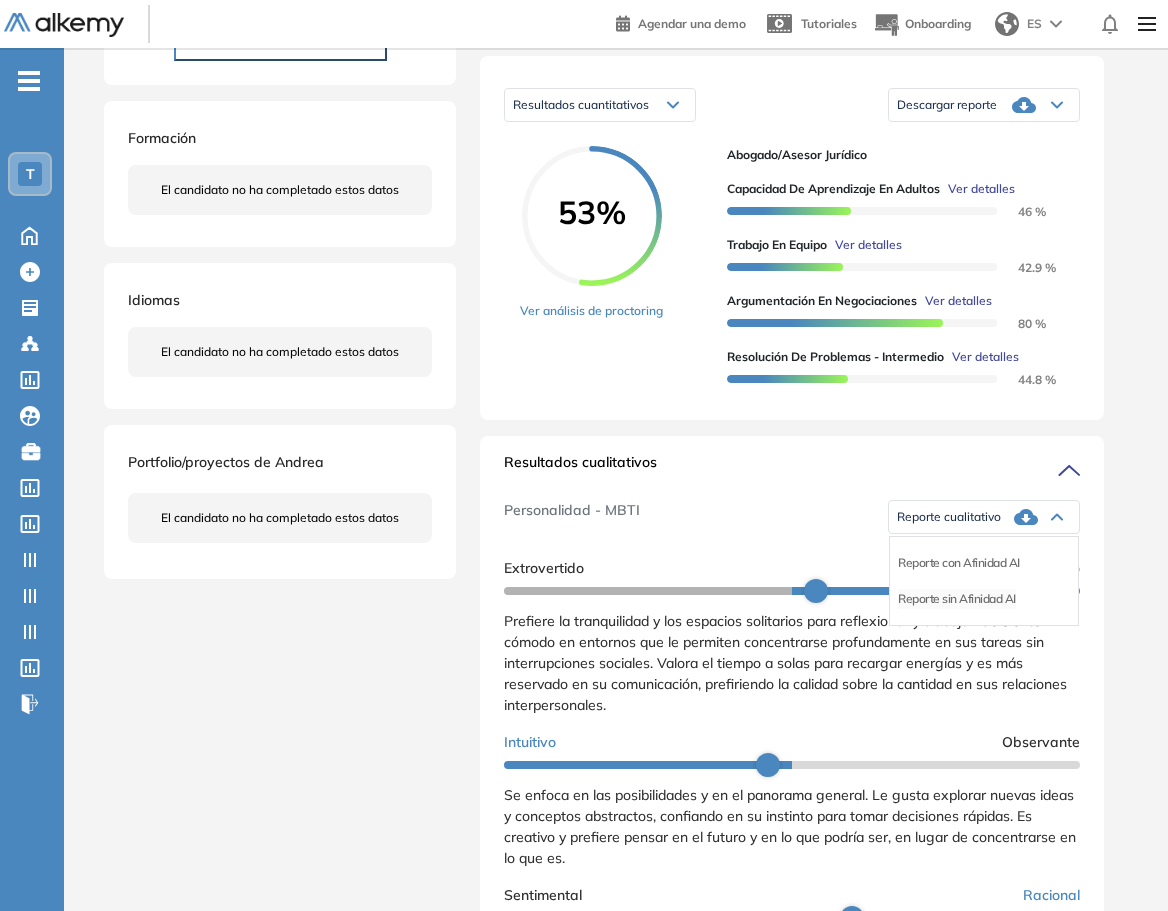 click on "Reporte sin Afinidad AI" at bounding box center (957, 599) 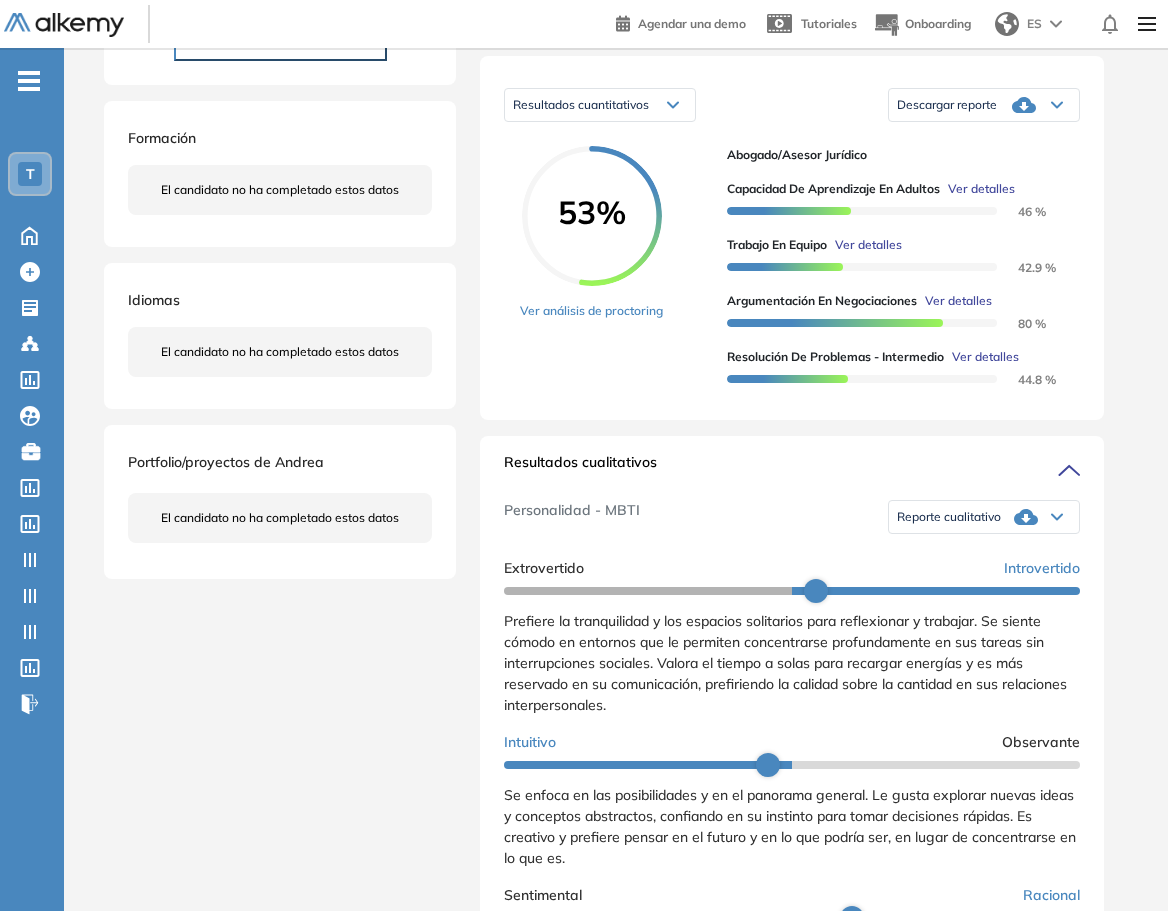 click on "Reporte cualitativo" at bounding box center [949, 517] 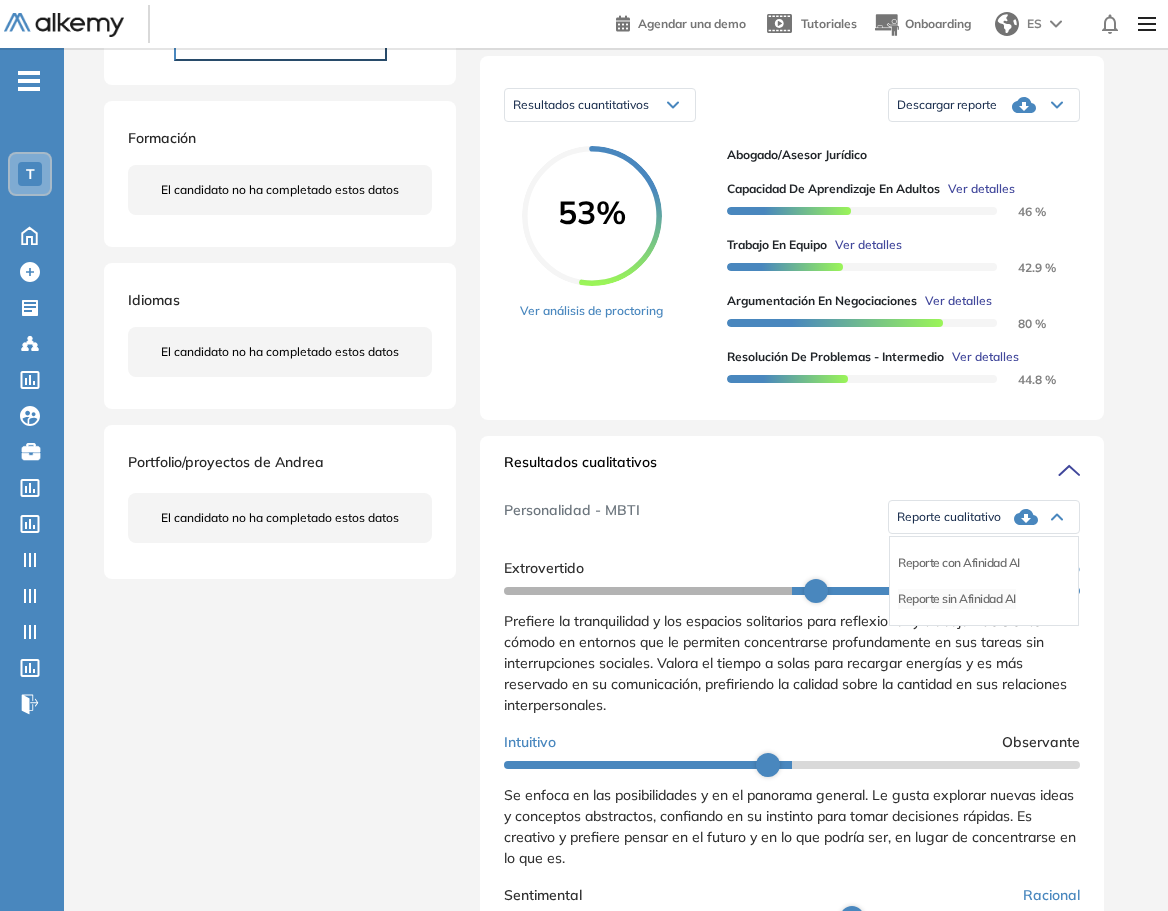 click on "Reporte sin Afinidad AI" at bounding box center (957, 599) 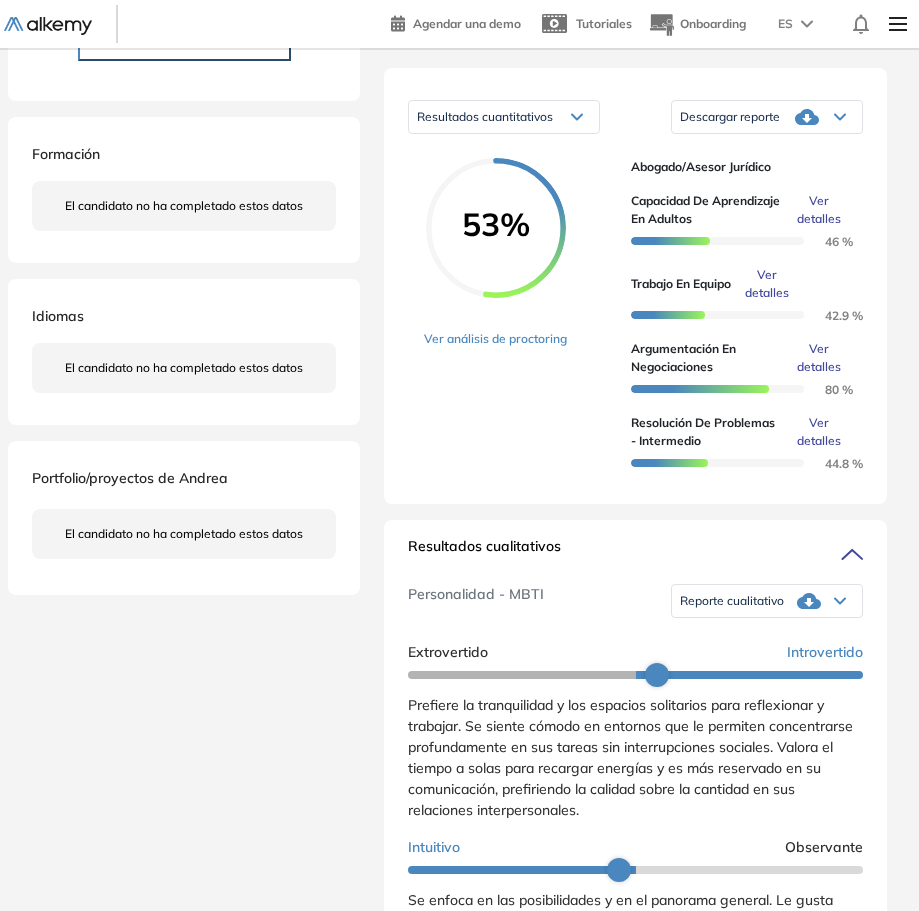 click on "Reporte cualitativo" at bounding box center [767, 601] 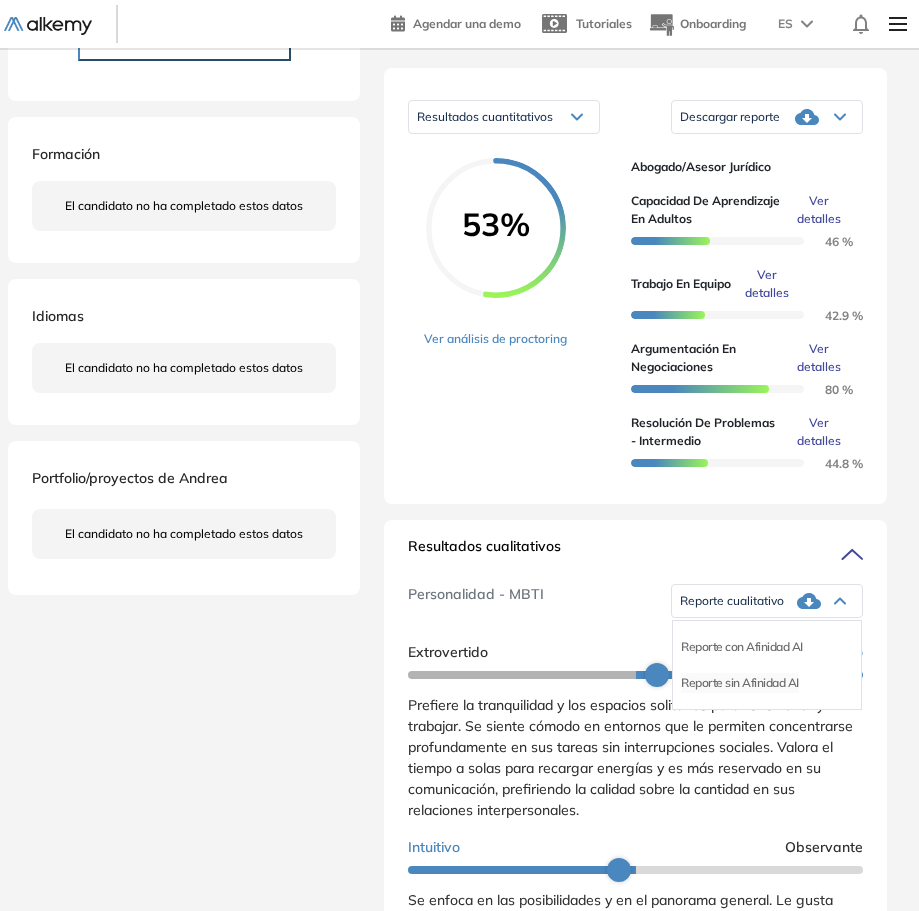 click on "Reporte sin Afinidad AI" at bounding box center [740, 683] 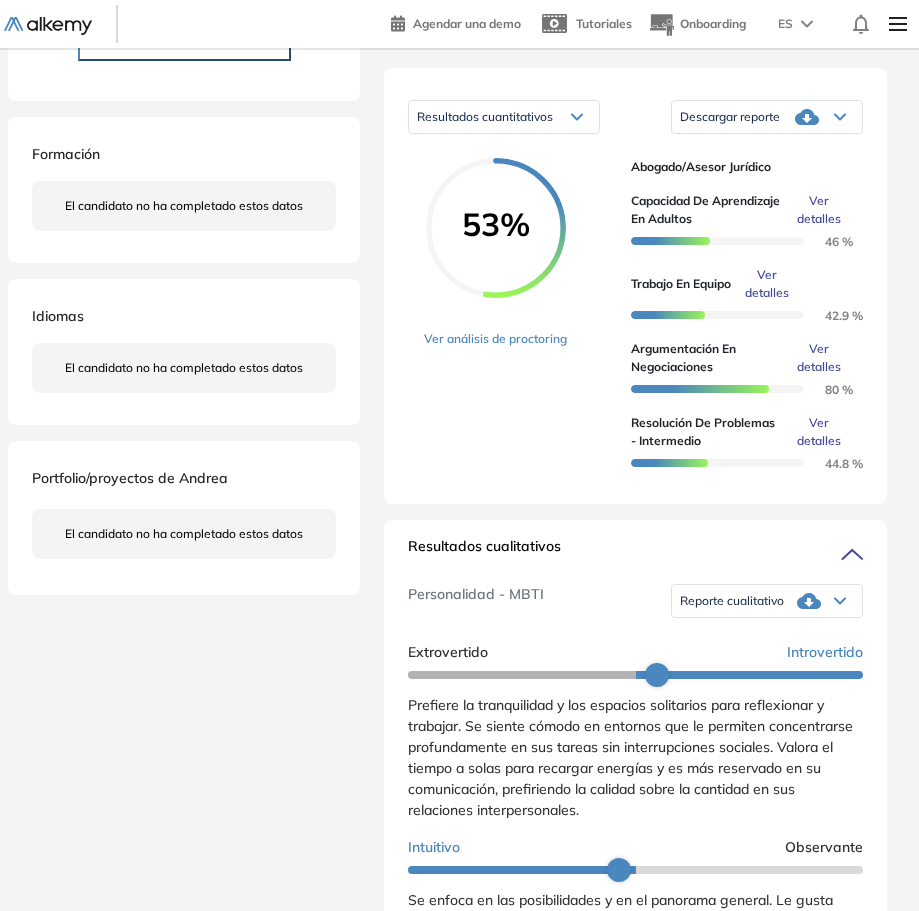 click on "Reporte cualitativo" at bounding box center (732, 601) 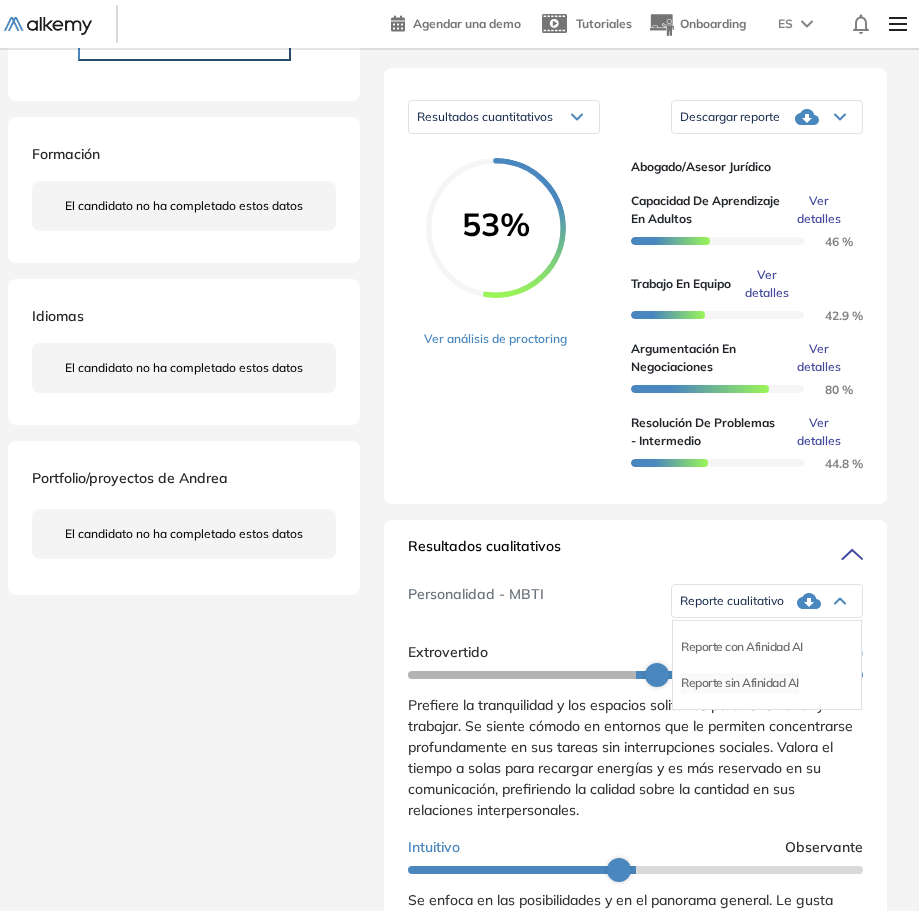 click on "Reporte sin Afinidad AI" at bounding box center [740, 683] 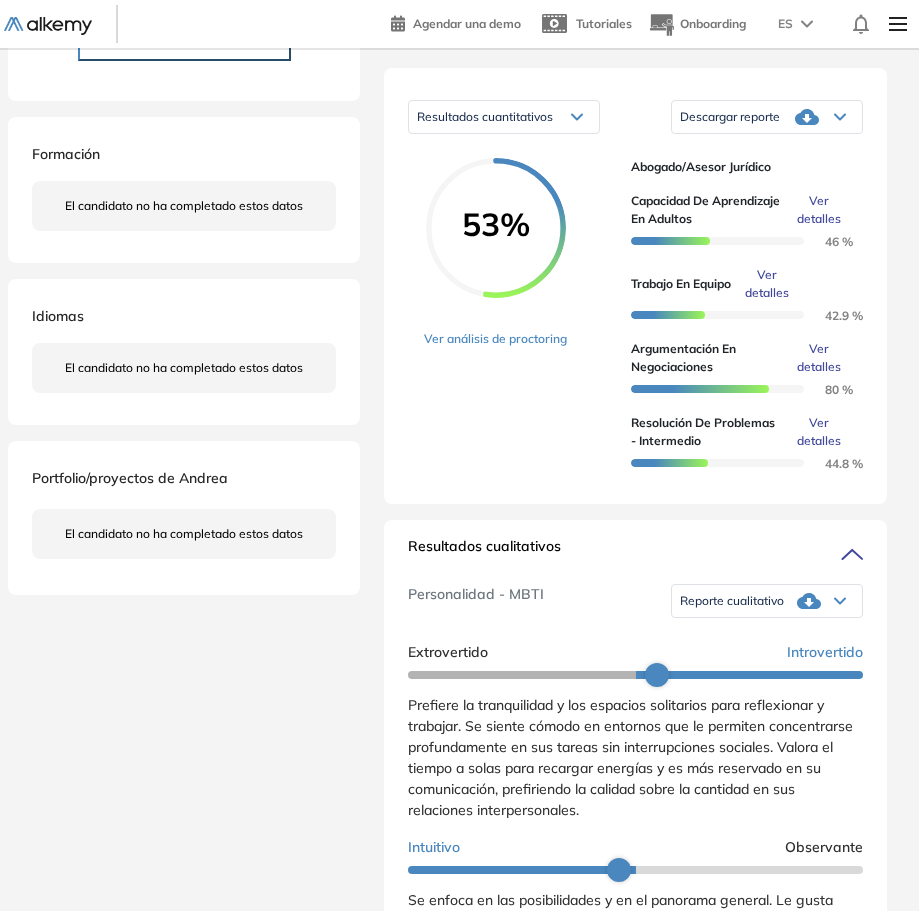 scroll, scrollTop: 1089, scrollLeft: 0, axis: vertical 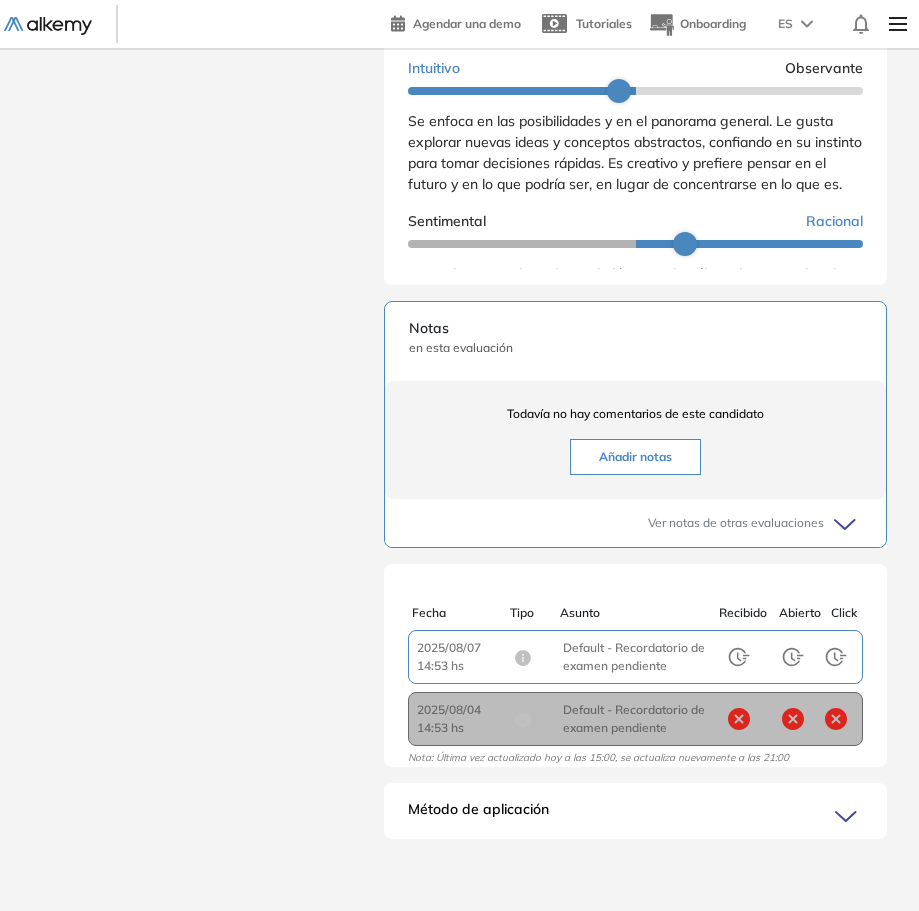click on "Evaluaciones y challenges en los que participó el candidato 53% Abogado/Asesor Juríd... Abogado/Asesor Jurídico Invitado el 01/08/2025 | Rindió el 01/08/2025 Estado de la evaluación No evaluado No evaluado Evaluado A entrevistar Entrevistado Finalista Oferta enviada Oferta rechazada Sin respuesta Rechazado Contratado Resultados cuantitativos Resultados cuantitativos Resultados relativos Descargar reporte Descargar informe completo Descargar informe resumido 53% Ver análisis de proctoring Abogado/Asesor Jurídico Capacidad de Aprendizaje en Adultos Ver detalles 46 %  Trabajo en Equipo Ver detalles 42.9 %  Argumentación en negociaciones Ver detalles 80 %  Resolución de problemas - Intermedio Ver detalles 44.8 %  Resultados cualitativos Personalidad - MBTI Reporte cualitativo Reporte con Afinidad AI Reporte sin Afinidad AI Extrovertido Introvertido Intuitivo Observante Sentimental Racional Percepción Juicioso Turbulento Asertivo Notas en esta evaluación Todavía no hay comentarios de este candidato : :" at bounding box center [635, -65] 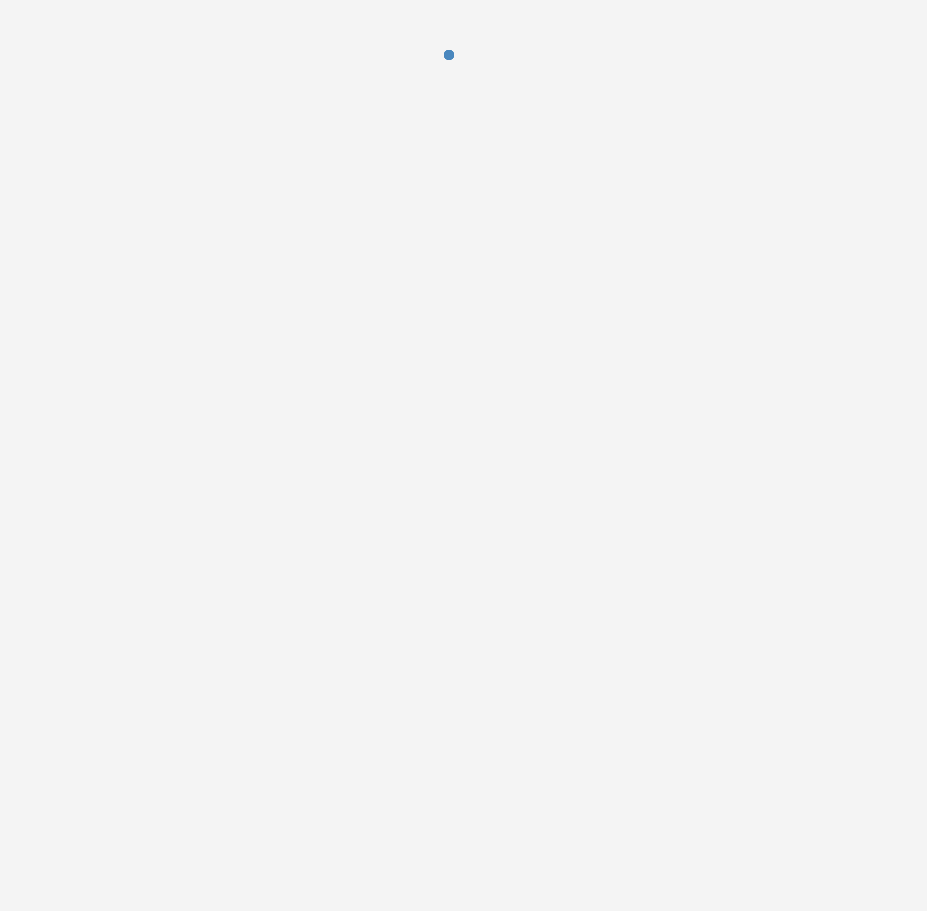 scroll, scrollTop: 0, scrollLeft: 0, axis: both 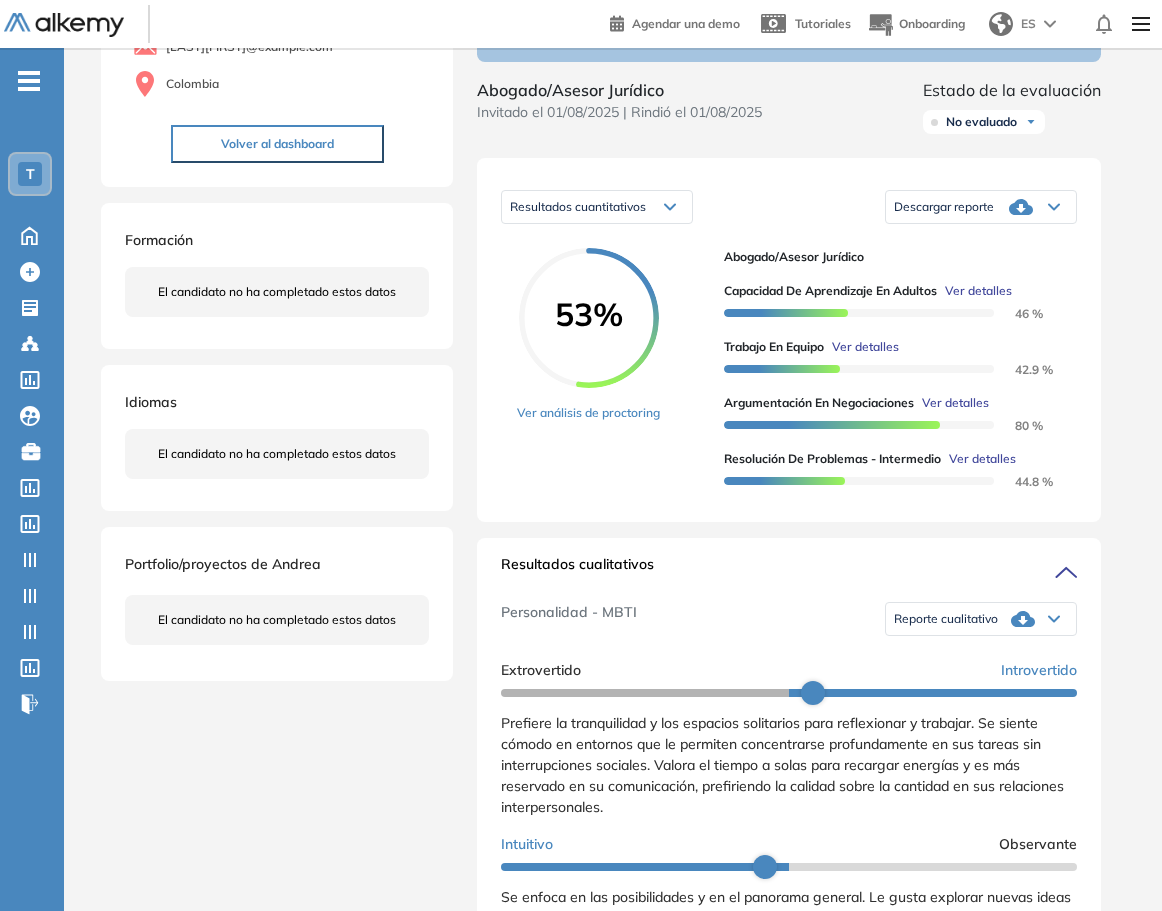 click on "Reporte cualitativo" at bounding box center [981, 619] 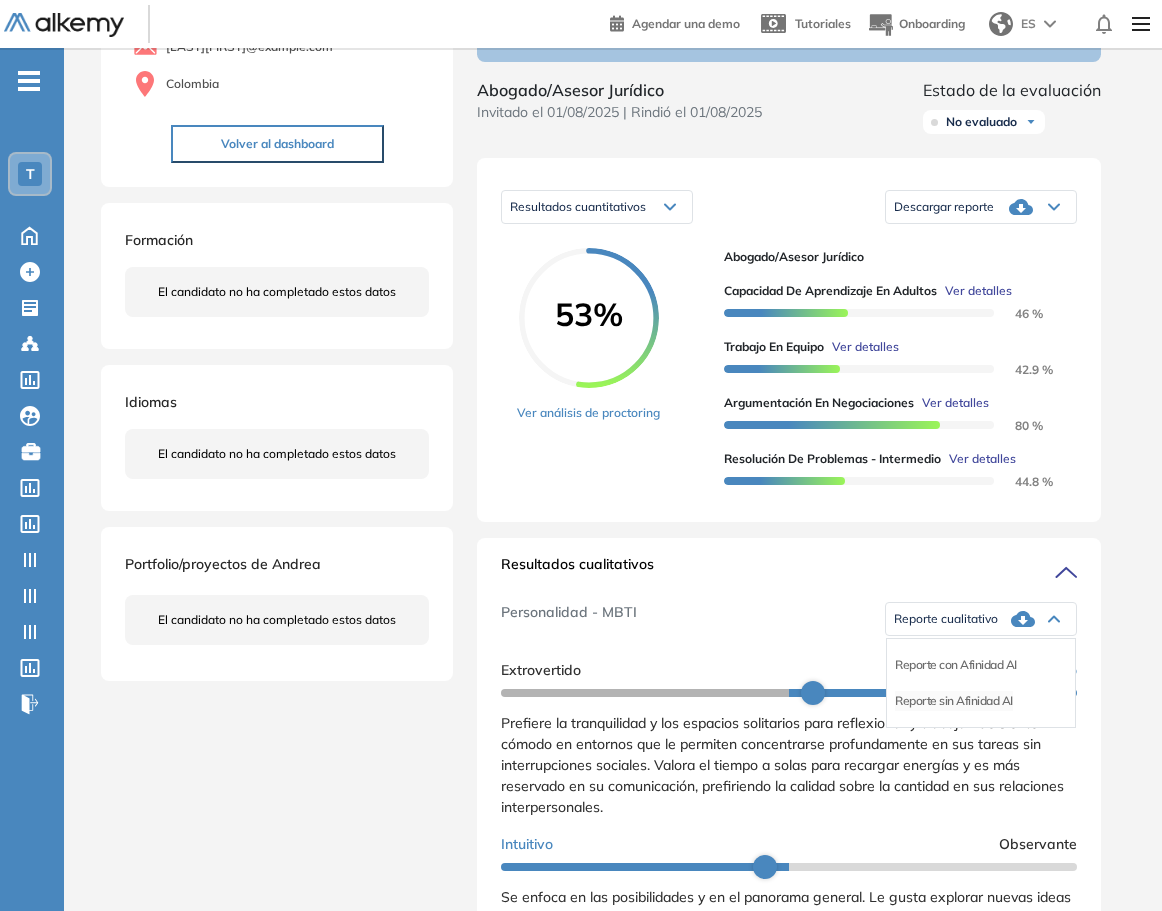 click on "Reporte sin Afinidad AI" at bounding box center [954, 701] 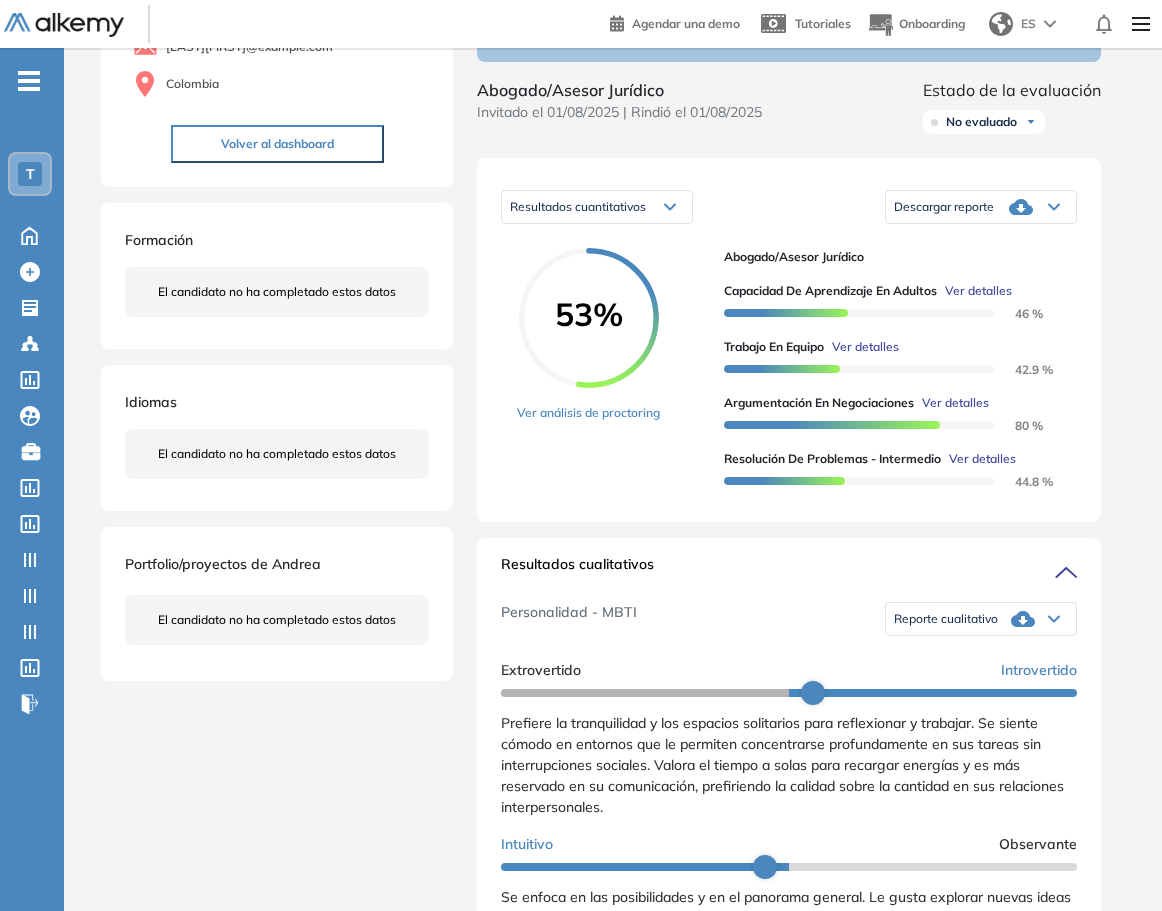 click on "Evaluaciones y challenges en los que participó el candidato 53% Abogado/Asesor Juríd... Abogado/Asesor Jurídico Invitado el 01/08/2025 | Rindió el 01/08/2025 Estado de la evaluación No evaluado No evaluado Evaluado A entrevistar Entrevistado Finalista Oferta enviada Oferta rechazada Sin respuesta Rechazado Contratado Resultados cuantitativos Resultados cuantitativos Resultados relativos Descargar reporte Descargar informe completo Descargar informe resumido 53% Ver análisis de proctoring Abogado/Asesor Jurídico Capacidad de Aprendizaje en Adultos Ver detalles 46 %  Trabajo en Equipo Ver detalles 42.9 %  Argumentación en negociaciones Ver detalles 80 %  Resolución de problemas - Intermedio Ver detalles 44.8 %  Resultados cualitativos Personalidad - MBTI Reporte cualitativo Reporte con Afinidad AI Reporte sin Afinidad AI Extrovertido Introvertido Intuitivo Observante Sentimental Racional Percepción Juicioso Turbulento Asertivo Notas en esta evaluación Todavía no hay comentarios de este candidato : :" at bounding box center [789, 774] 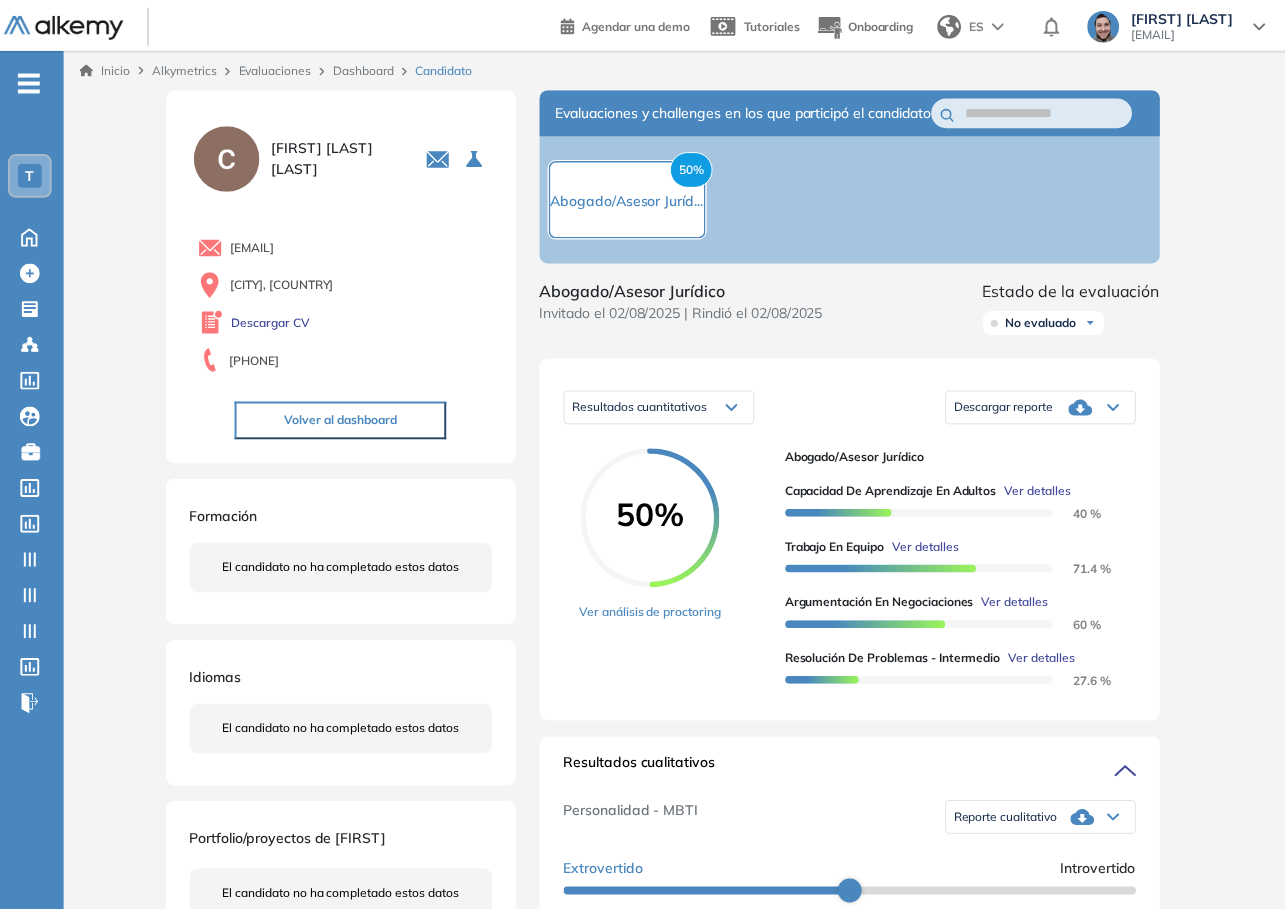 scroll, scrollTop: 0, scrollLeft: 0, axis: both 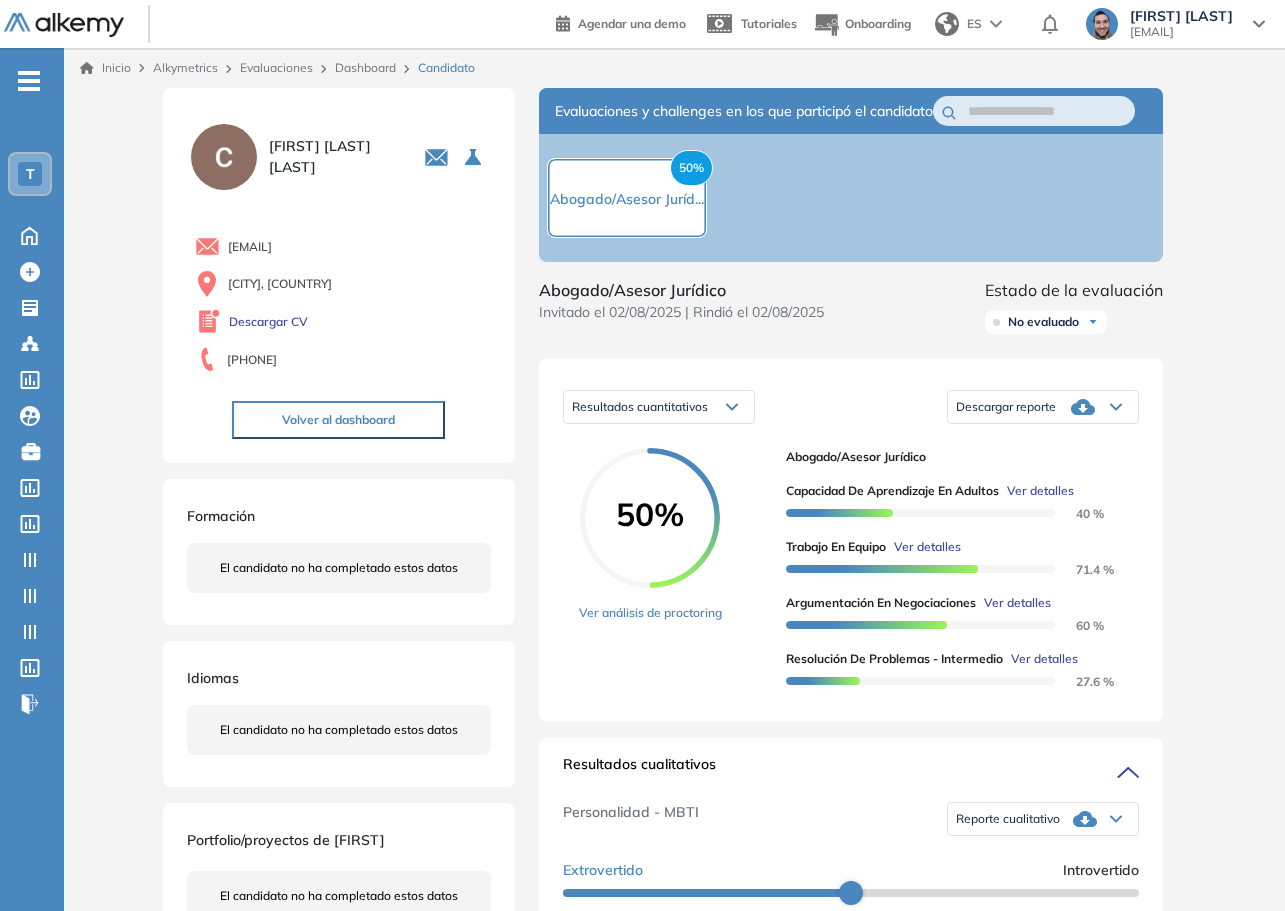 click on "Inicio Alkymetrics Evaluaciones Dashboard Candidato Duración : 00:00:00 Cantidad de preguntas: Correcta Parcialmente correcta Incorrecta Neutra Saltada Cerrar ¿Eliminar talento? Si lo haces, no podrás recuperar sus datos. Podrás volver a invitarlo por email, no por link. Entendido [FIRST] [LAST] 0 . Abogado/Asesor Jurídico [EMAIL] [CITY], [COUNTRY] Descargar CV [PHONE] Volver al dashboard Formación El candidato no ha completado estos datos Idiomas El candidato no ha completado estos datos Portfolio/proyectos de [FIRST] El candidato no ha completado estos datos Evaluaciones y challenges en los que participó el candidato 50% Abogado/Asesor Juríd... Abogado/Asesor Jurídico Invitado el 02/08/2025 | Rindió el 02/08/2025 Estado de la evaluación No evaluado No evaluado Evaluado A entrevistar Entrevistado Finalista Oferta enviada Oferta rechazada Sin respuesta Rechazado Contratado Resultados cuantitativos Resultados cuantitativos Resultados relativos 50% Ver detalles" at bounding box center (674, 978) 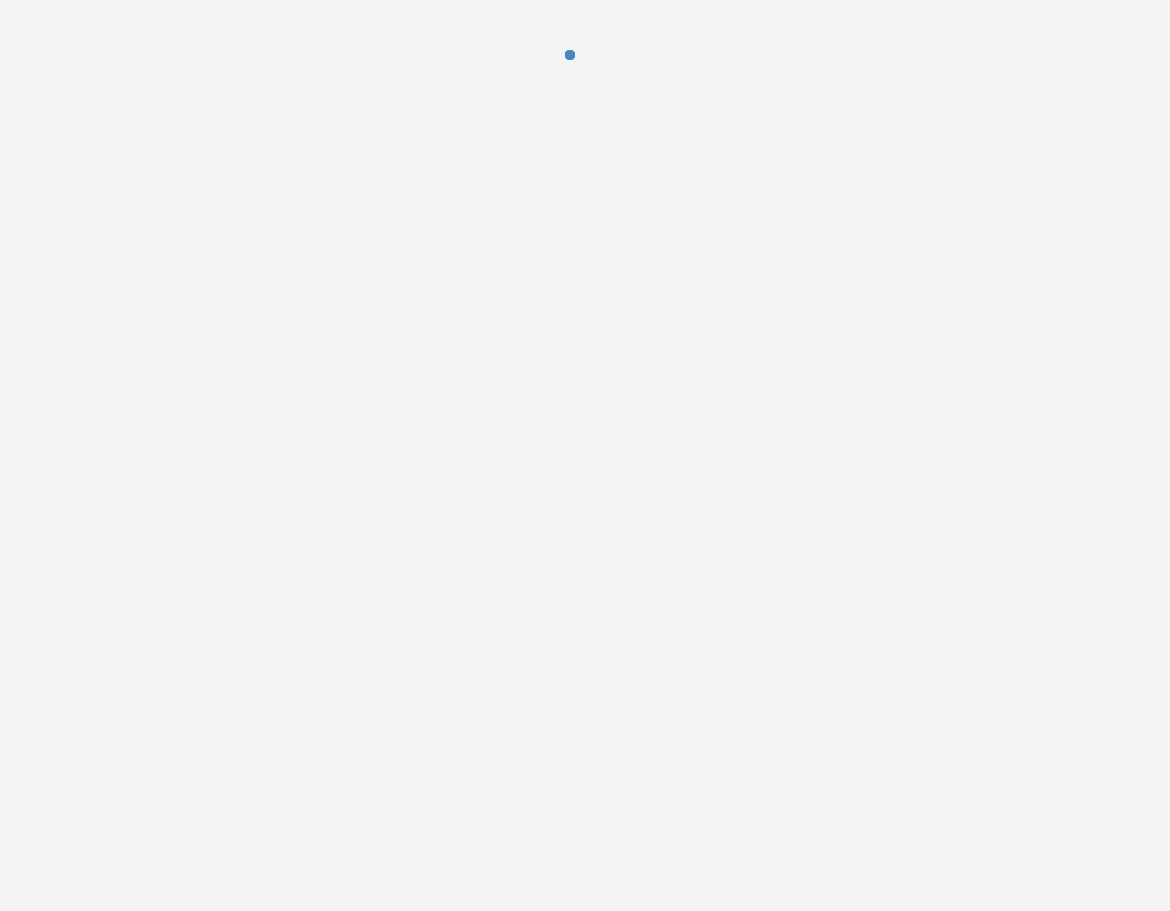 scroll, scrollTop: 0, scrollLeft: 0, axis: both 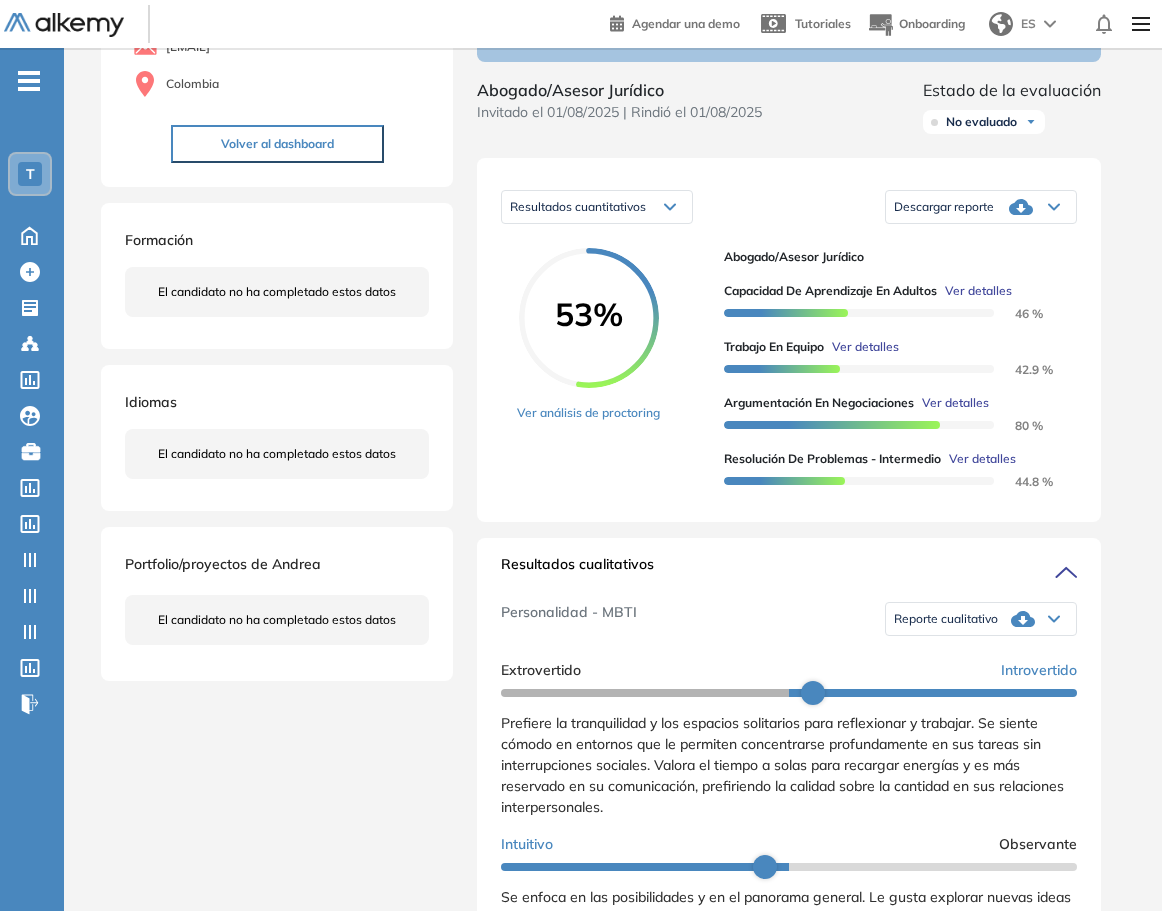 click on "Reporte cualitativo" at bounding box center (981, 619) 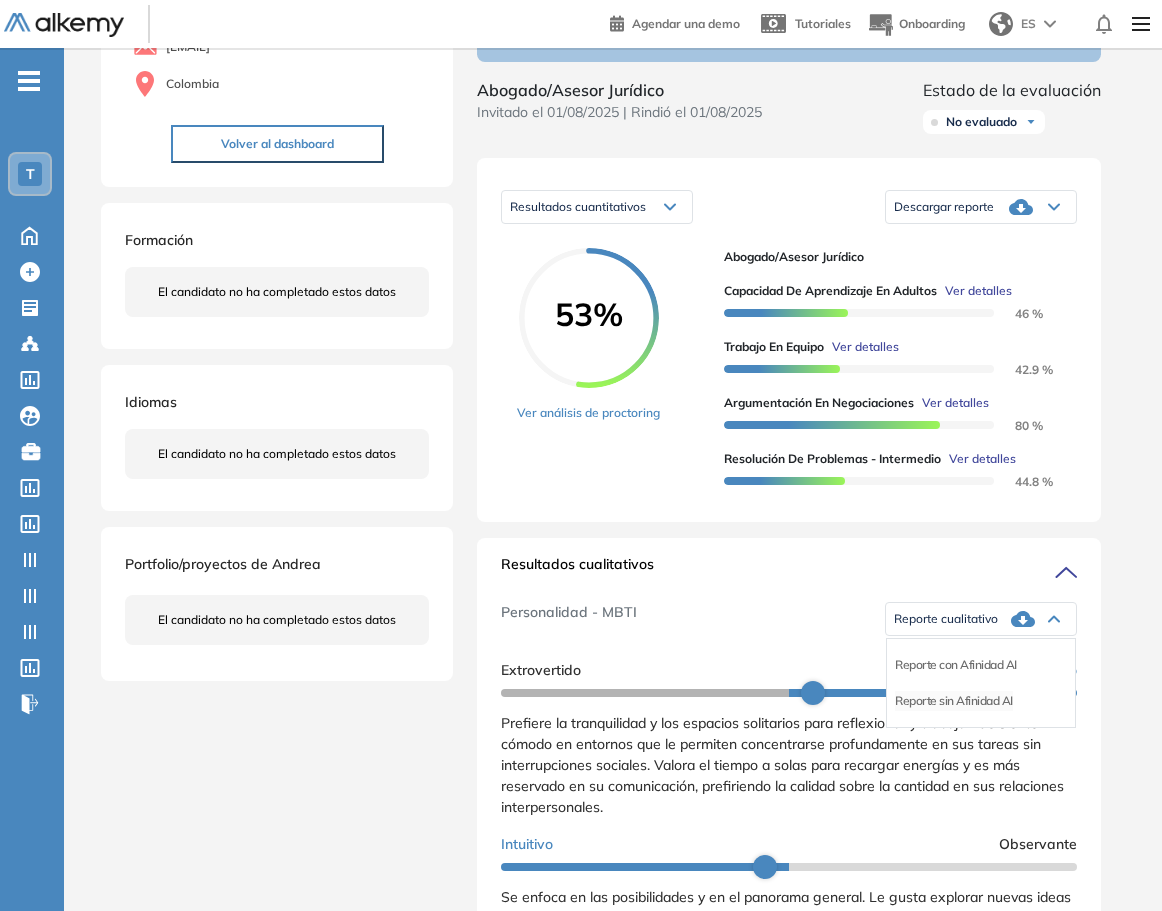 click on "Reporte sin Afinidad AI" at bounding box center (954, 701) 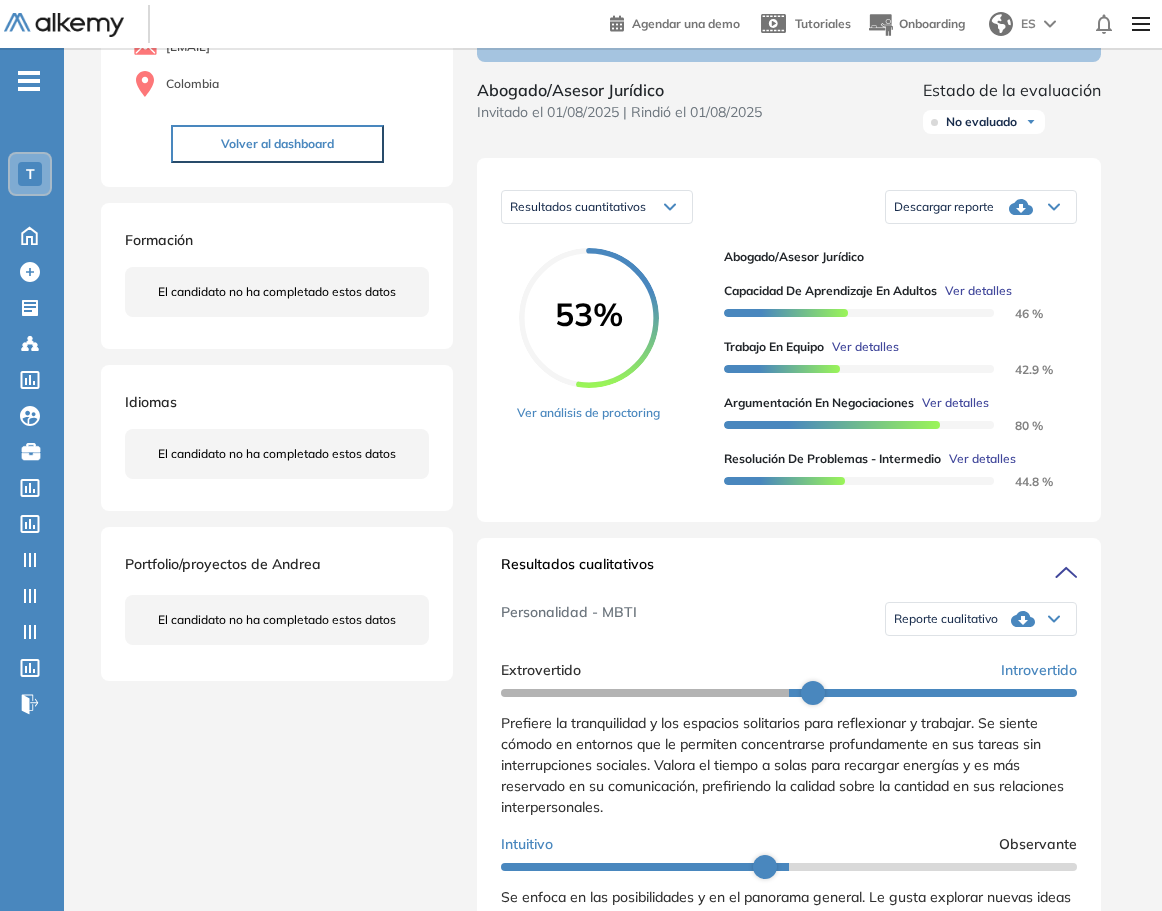 click on "Entendido [FIRST]   [LAST] 0 . Abogado/Asesor Jurídico [EMAIL] [COUNTRY] Volver al dashboard Formación El candidato no ha completado estos datos Idiomas El candidato no ha completado estos datos Portfolio/proyectos de [FIRST] El candidato no ha completado estos datos Evaluaciones y challenges en los que participó el candidato 53% Abogado/Asesor Juríd... Abogado/Asesor Jurídico Invitado el [DATE] | Rindió el [DATE] Estado de la evaluación No evaluado No evaluado Evaluado A entrevistar Entrevistado Finalista Oferta enviada Oferta rechazada Sin respuesta Rechazado Contratado Resultados cuantitativos Resultados cuantitativos Resultados relativos Descargar reporte Descargar informe completo Descargar informe resumido 53% Ver análisis de proctoring" at bounding box center [613, 774] 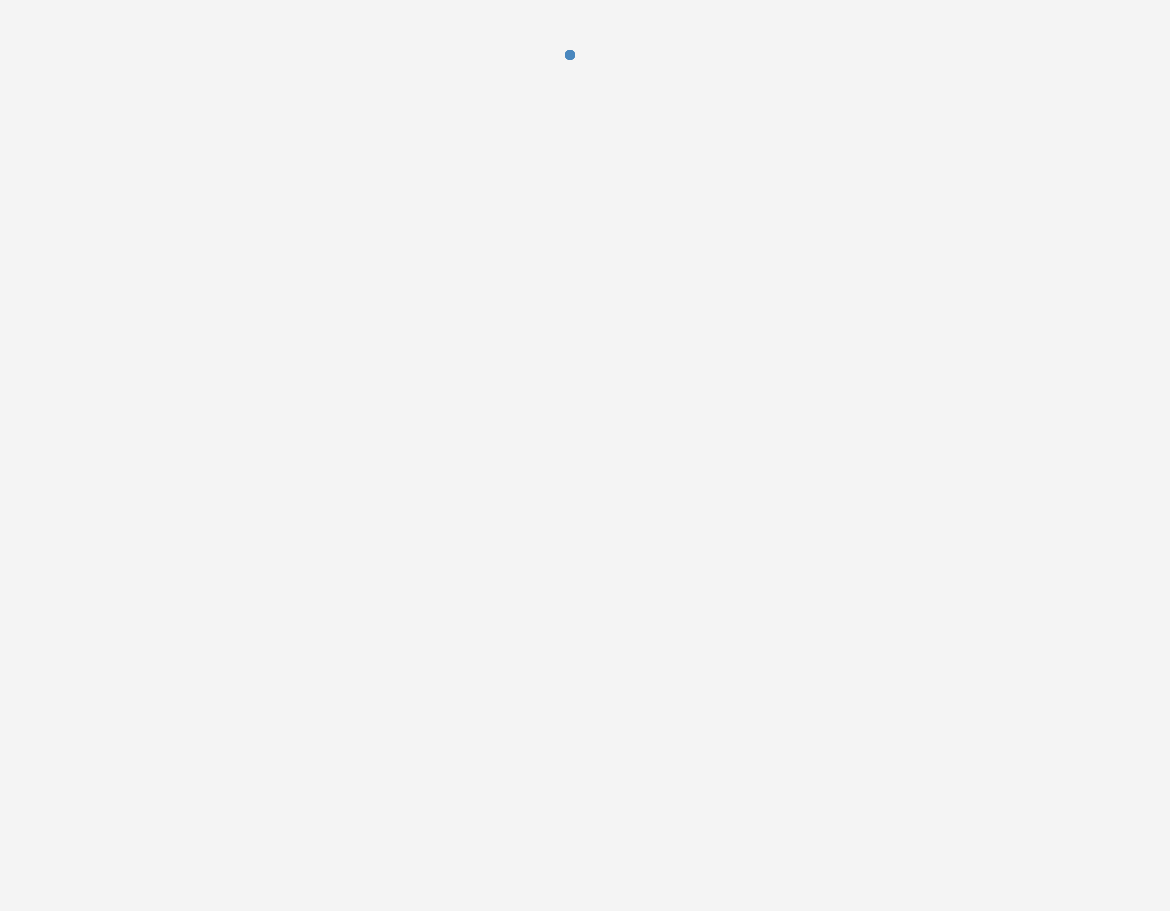 scroll, scrollTop: 0, scrollLeft: 0, axis: both 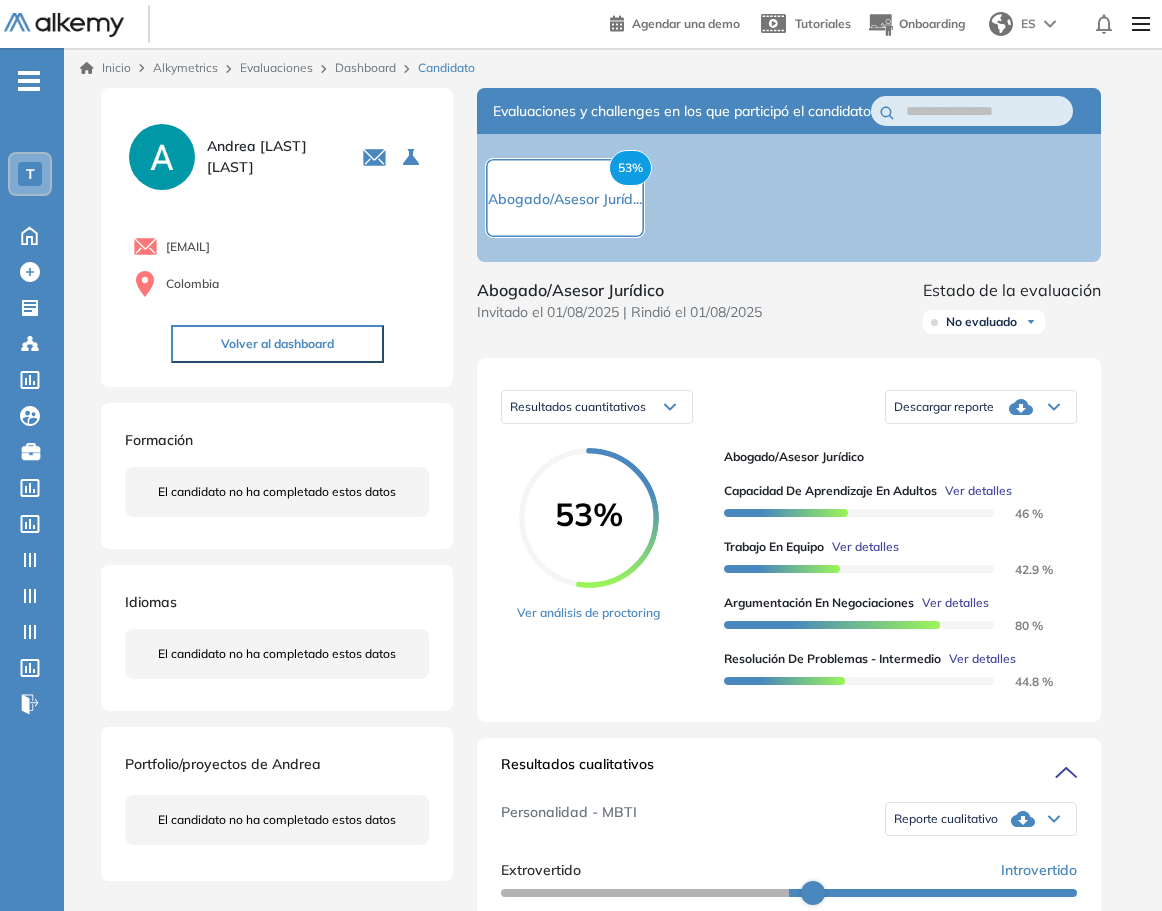 click on "Duración : 00:00:00 Cantidad de preguntas: Correcta Parcialmente correcta Incorrecta Neutra Saltada Cerrar ¿Eliminar talento? Si lo haces, no podrás recuperar sus datos. Podrás volver a invitarlo por email, no por link. Entendido [FIRST] [LAST] 0 . Abogado/Asesor Jurídico [EMAIL] [COUNTRY] Volver al dashboard Formación El candidato no ha completado estos datos Idiomas El candidato no ha completado estos datos Portfolio/proyectos de [FIRST] El candidato no ha completado estos datos Evaluaciones y challenges en los que participó el candidato 53% Abogado/Asesor Juríd... Abogado/Asesor Jurídico Invitado el [DATE] | Rindió el [DATE] Estado de la evaluación No evaluado No evaluado Evaluado A entrevistar Entrevistado Finalista Oferta enviada Oferta rechazada Sin respuesta Rechazado Contratado Resultados cuantitativos Resultados cuantitativos Resultados relativos Descargar reporte Descargar informe completo Descargar informe resumido 53% Ver análisis de proctoring" at bounding box center (613, 974) 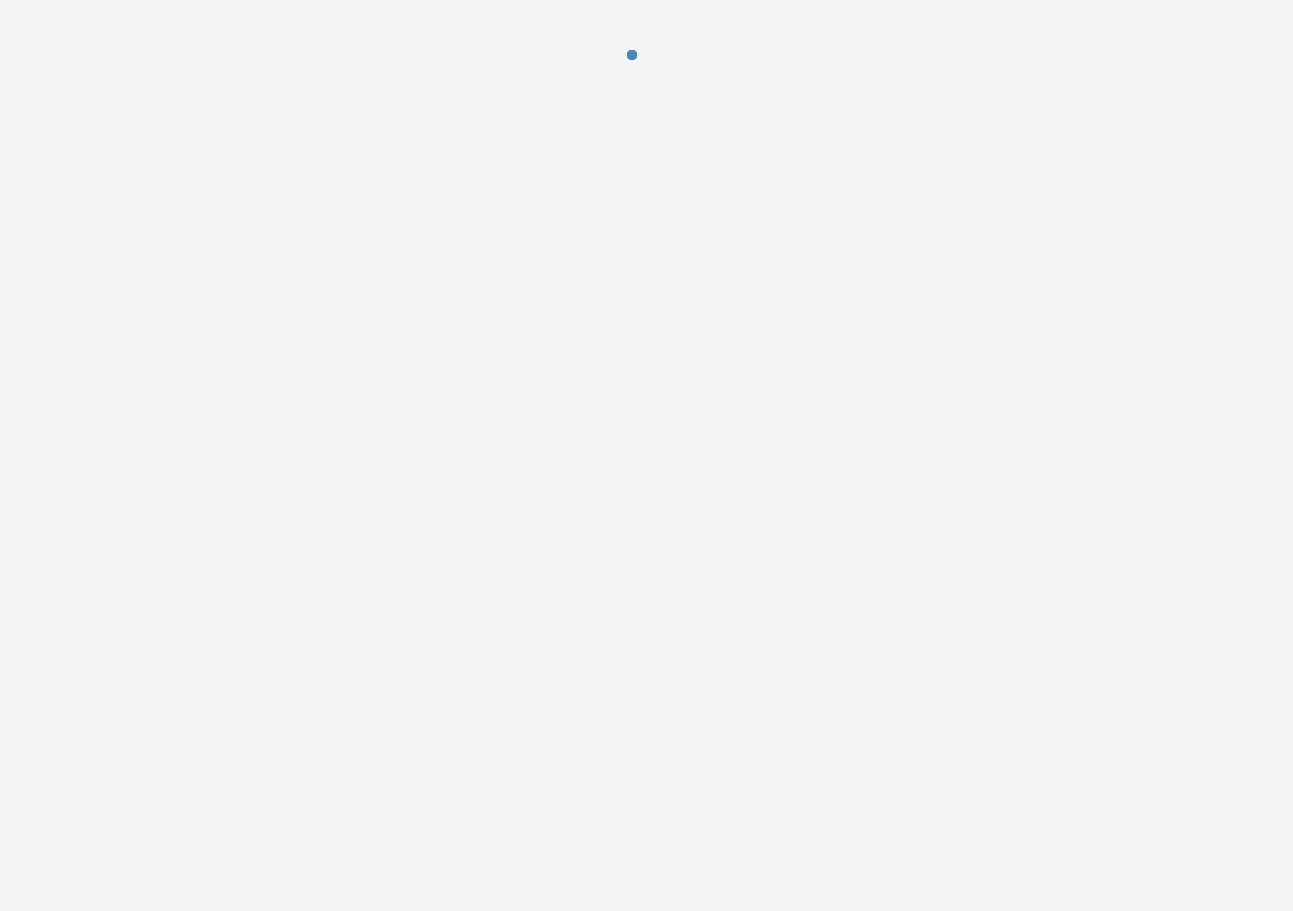 scroll, scrollTop: 0, scrollLeft: 0, axis: both 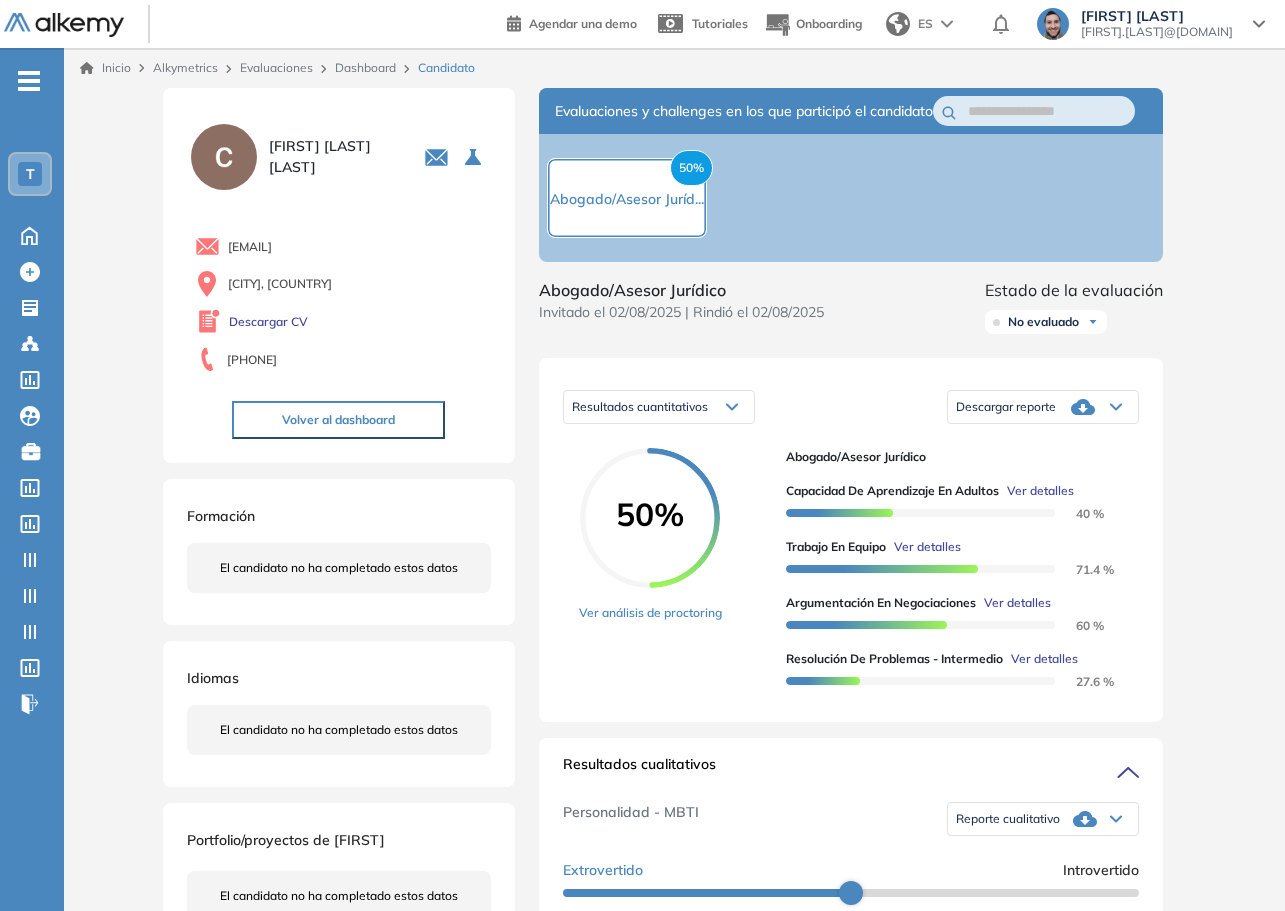 click on "Descargar reporte" at bounding box center [1006, 407] 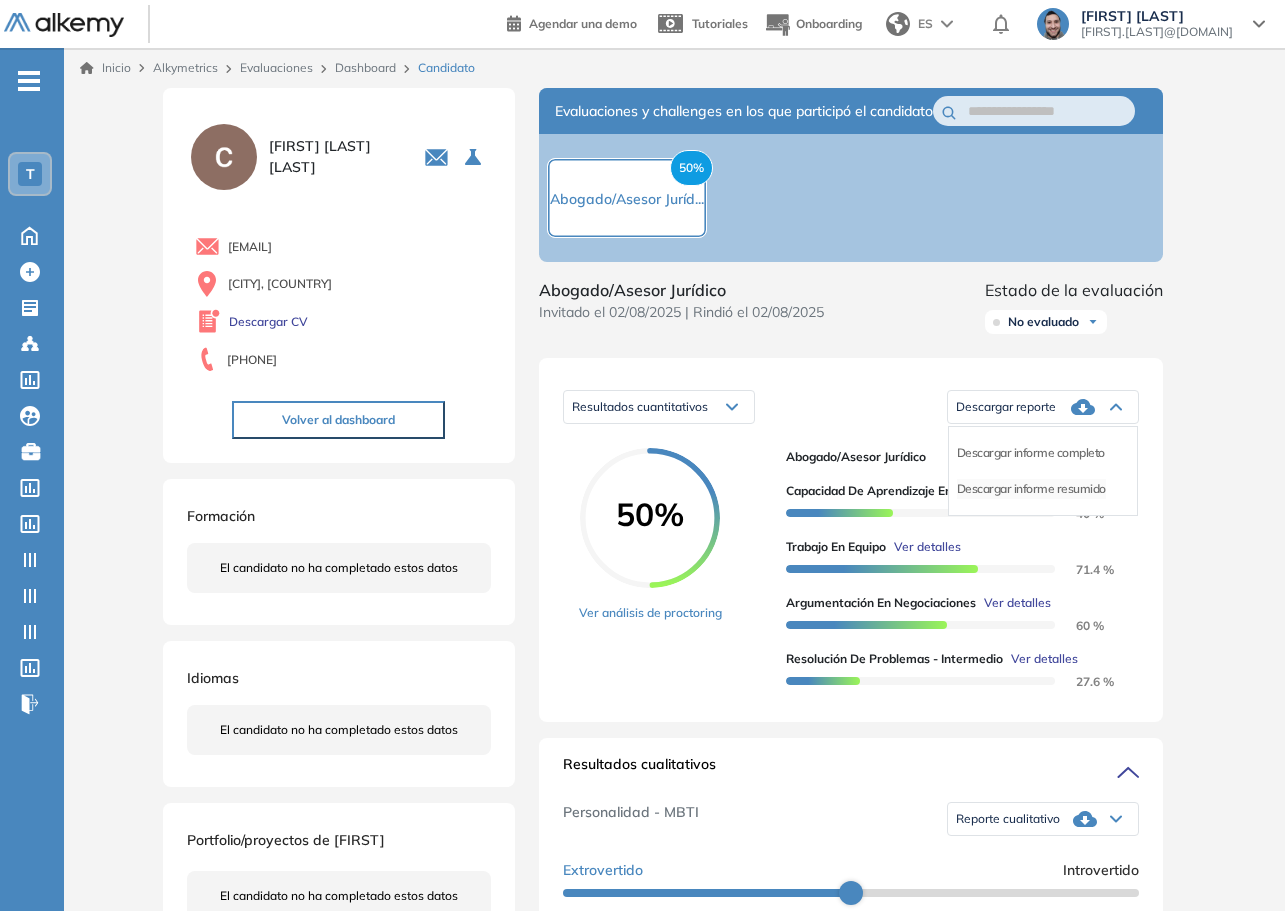 click on "Descargar informe resumido" at bounding box center (1031, 489) 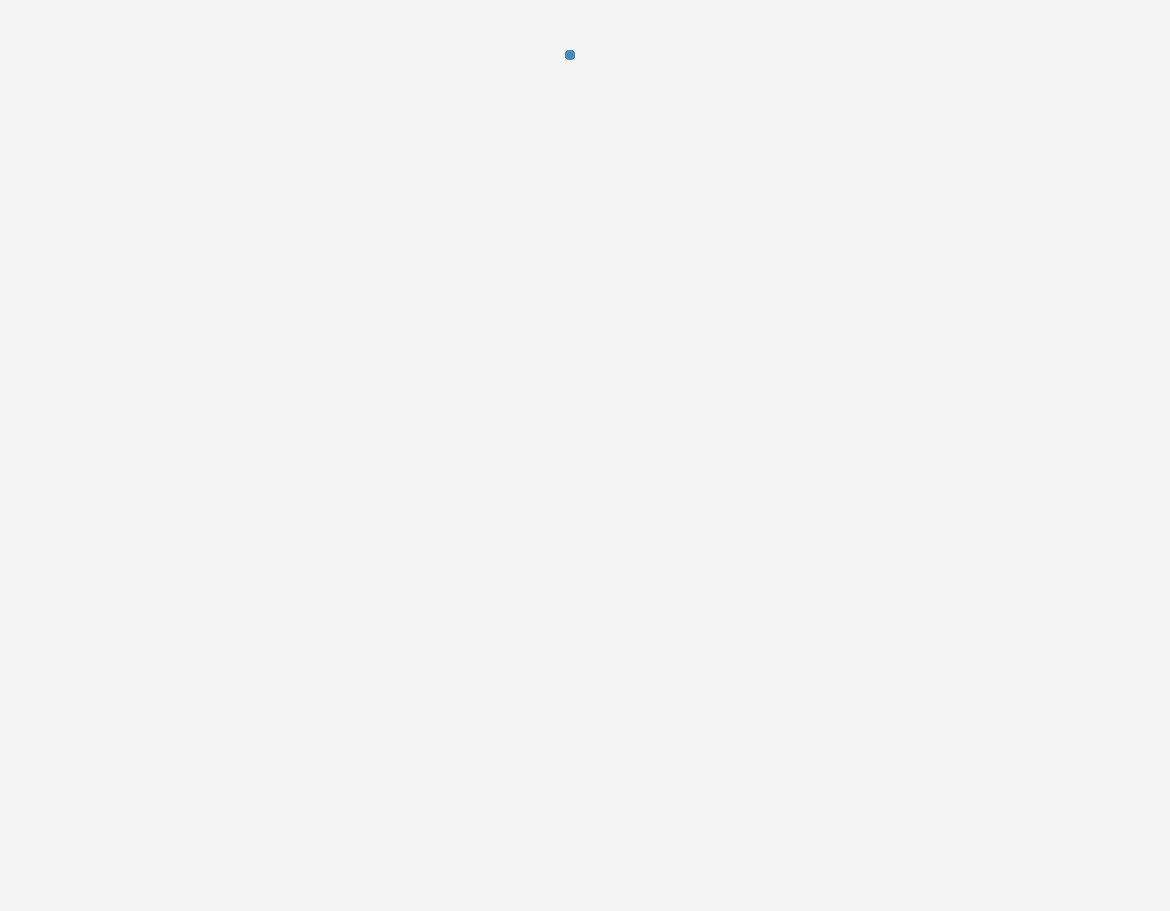 scroll, scrollTop: 0, scrollLeft: 0, axis: both 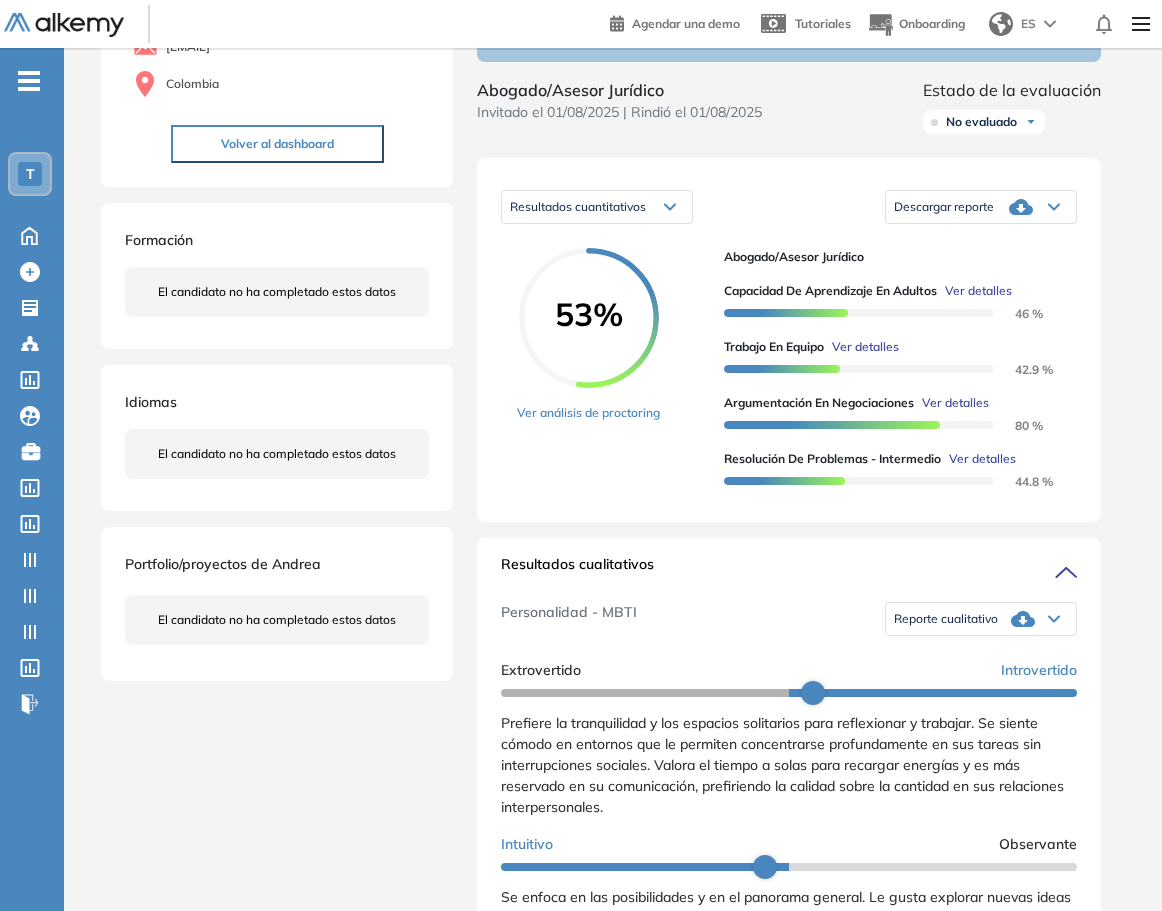 click on "Reporte cualitativo" at bounding box center (981, 619) 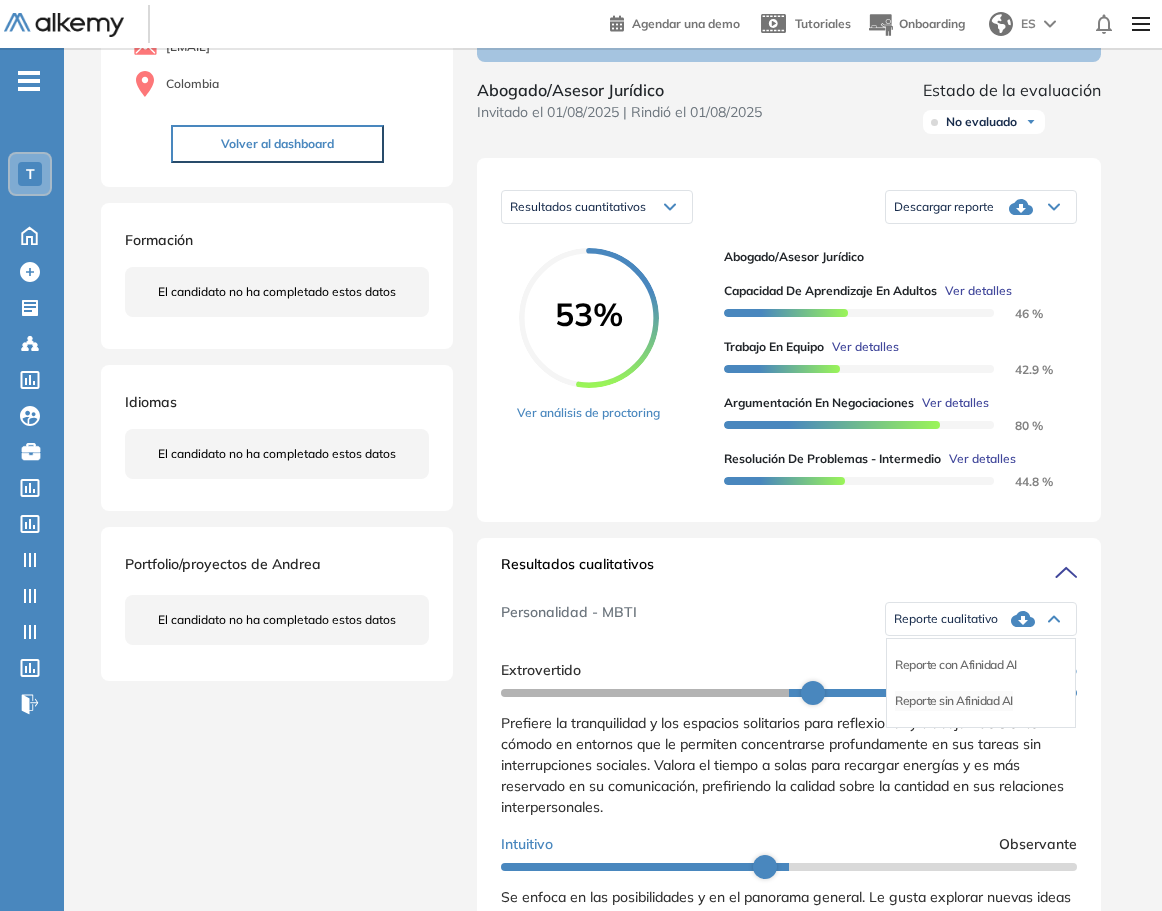click on "Reporte sin Afinidad AI" at bounding box center (954, 701) 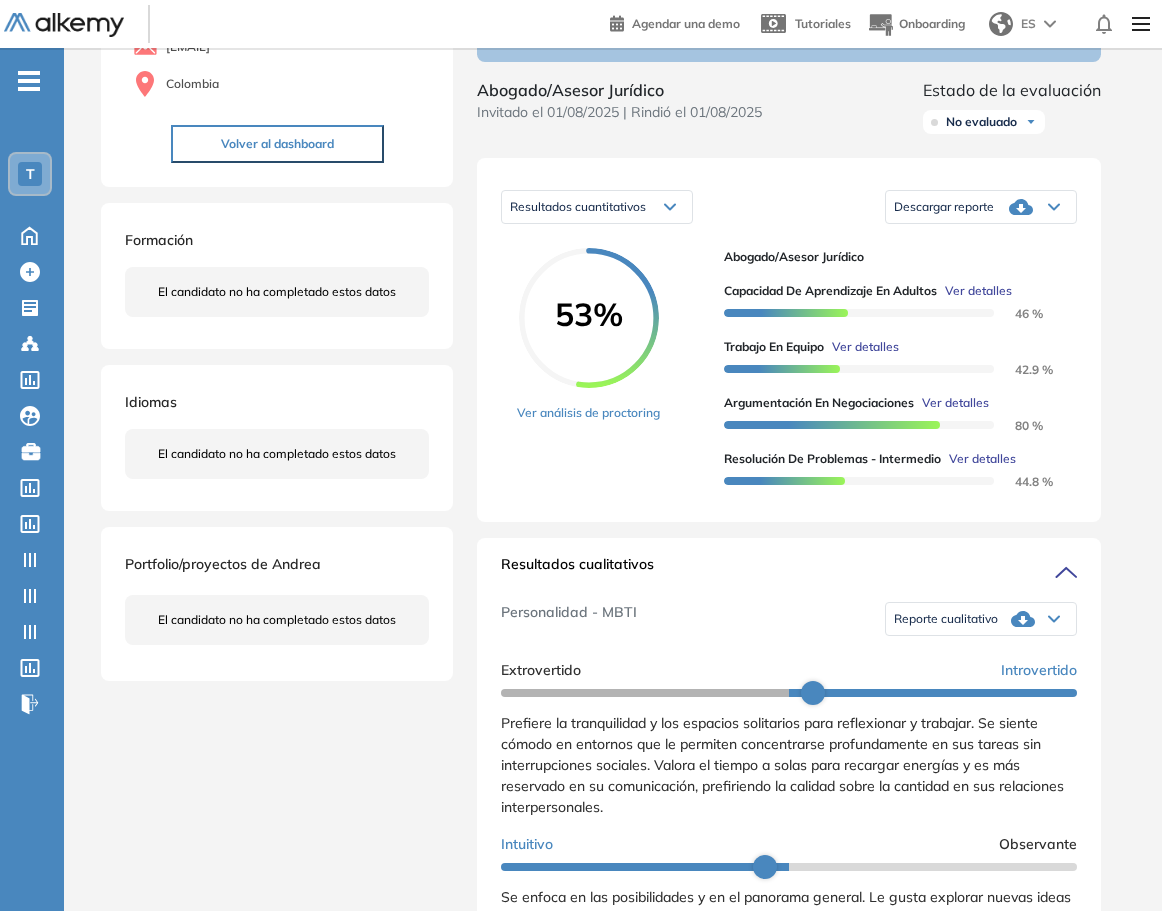 scroll, scrollTop: 0, scrollLeft: 0, axis: both 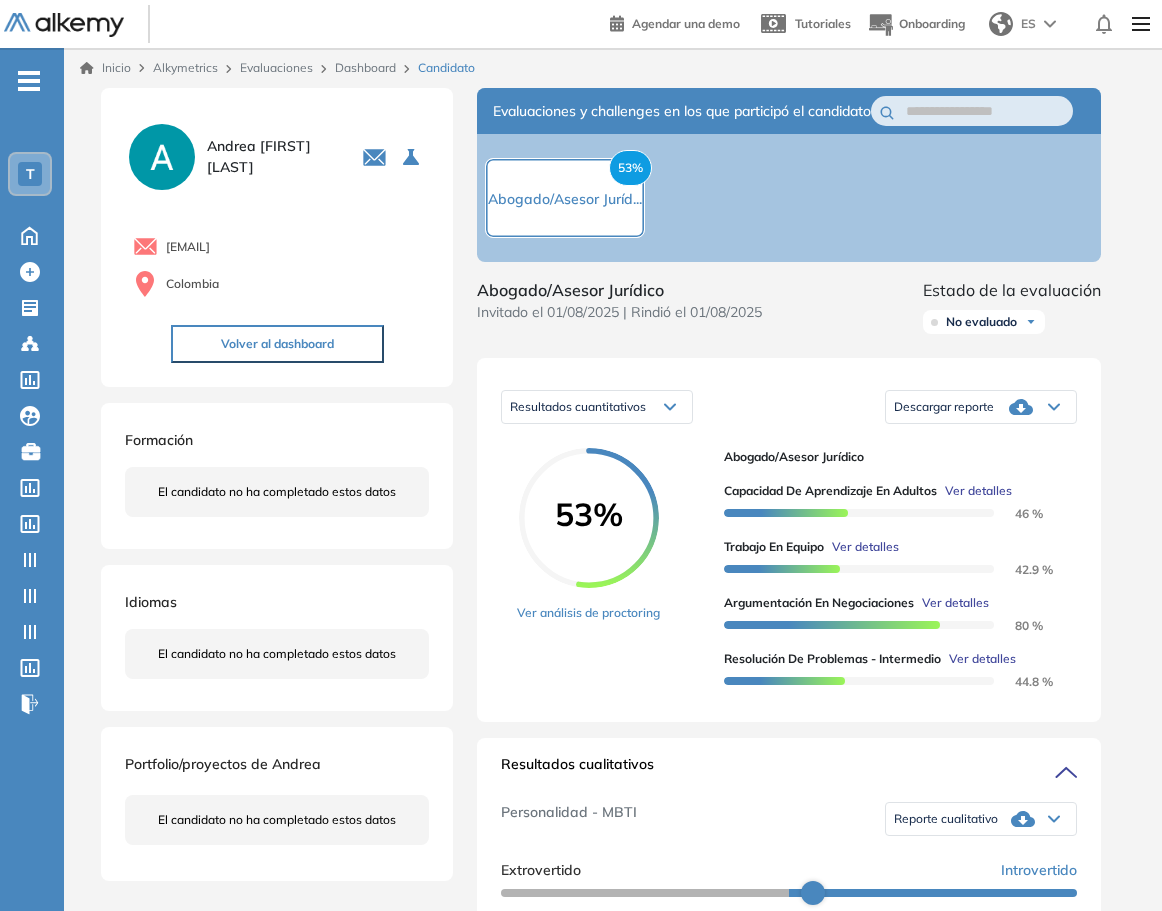 click on "Descargar reporte" at bounding box center [944, 407] 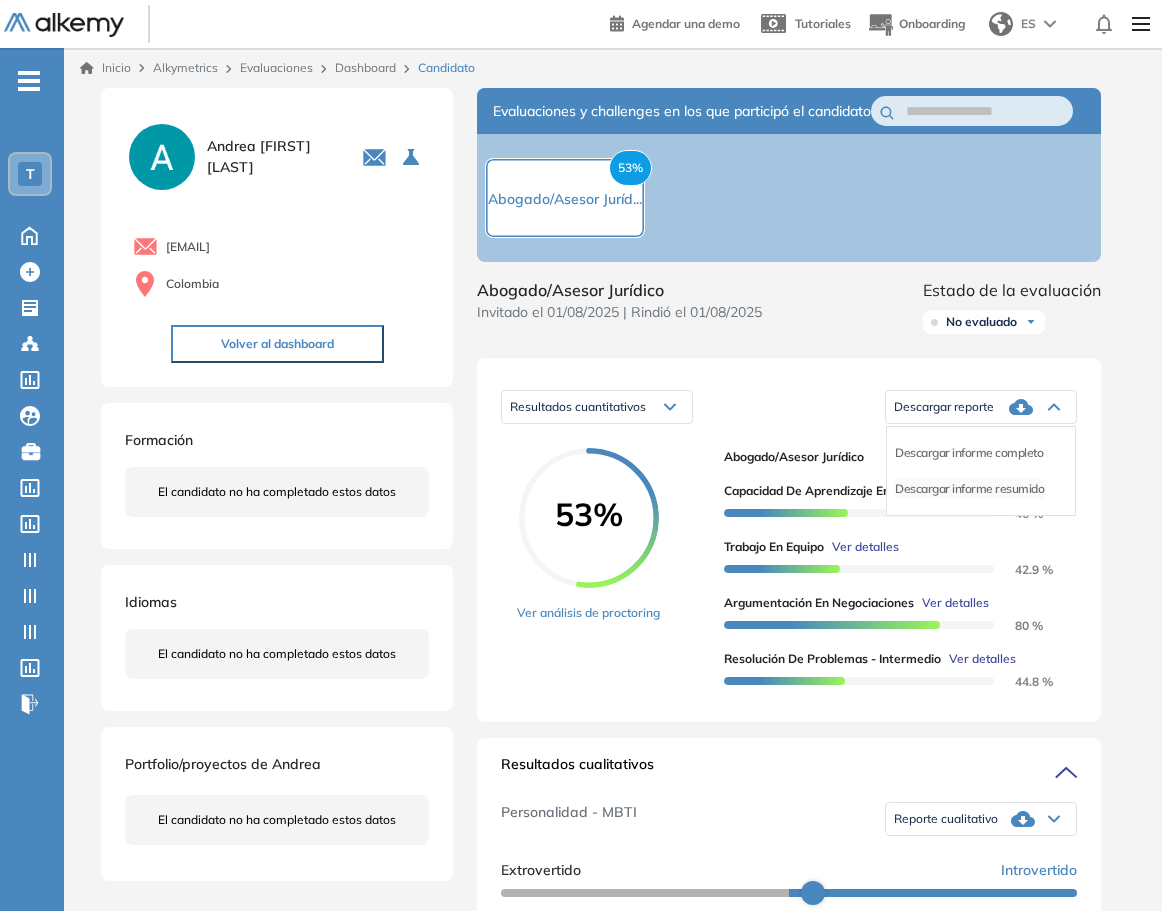 click on "Descargar informe resumido" at bounding box center (969, 489) 